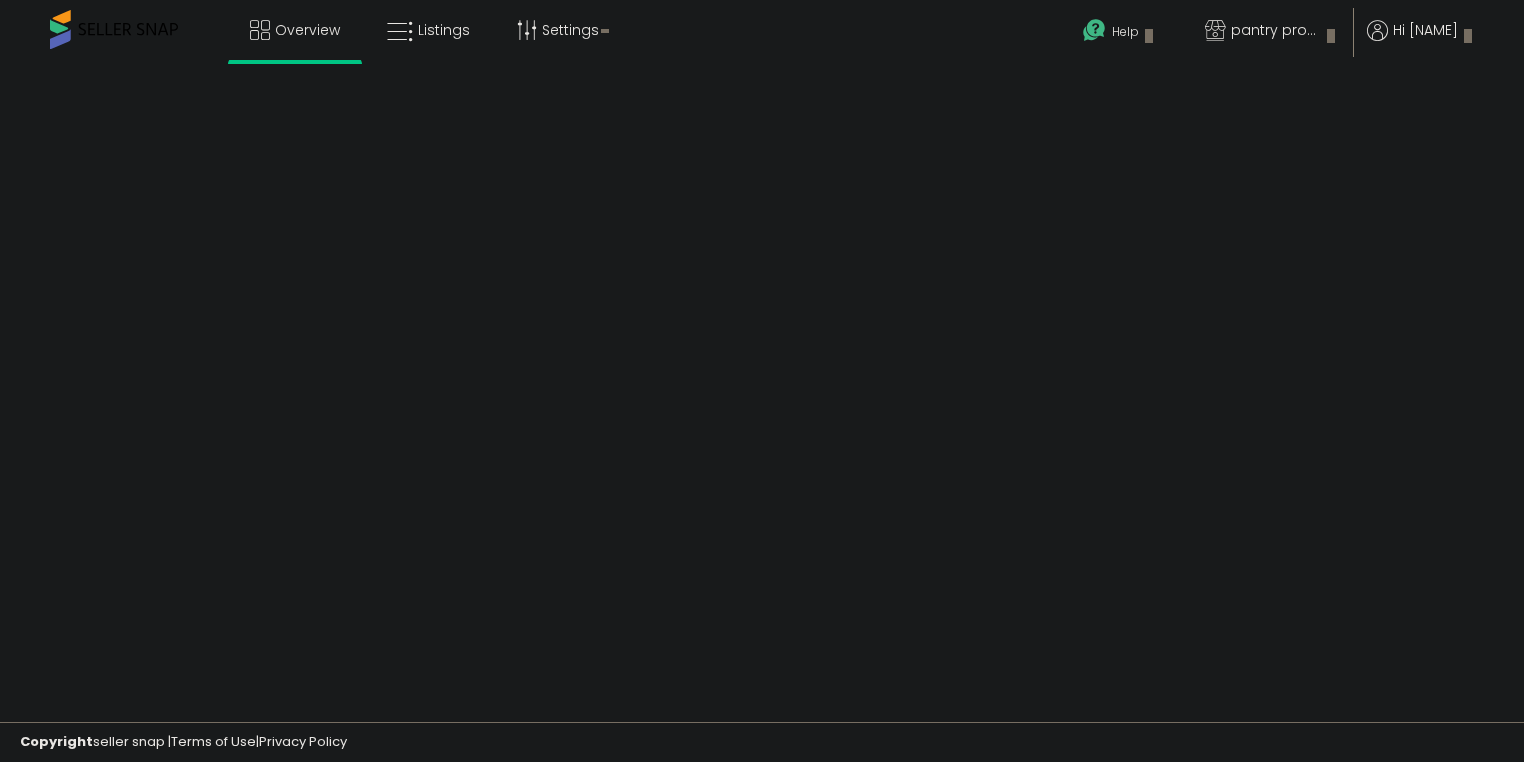 scroll, scrollTop: 0, scrollLeft: 0, axis: both 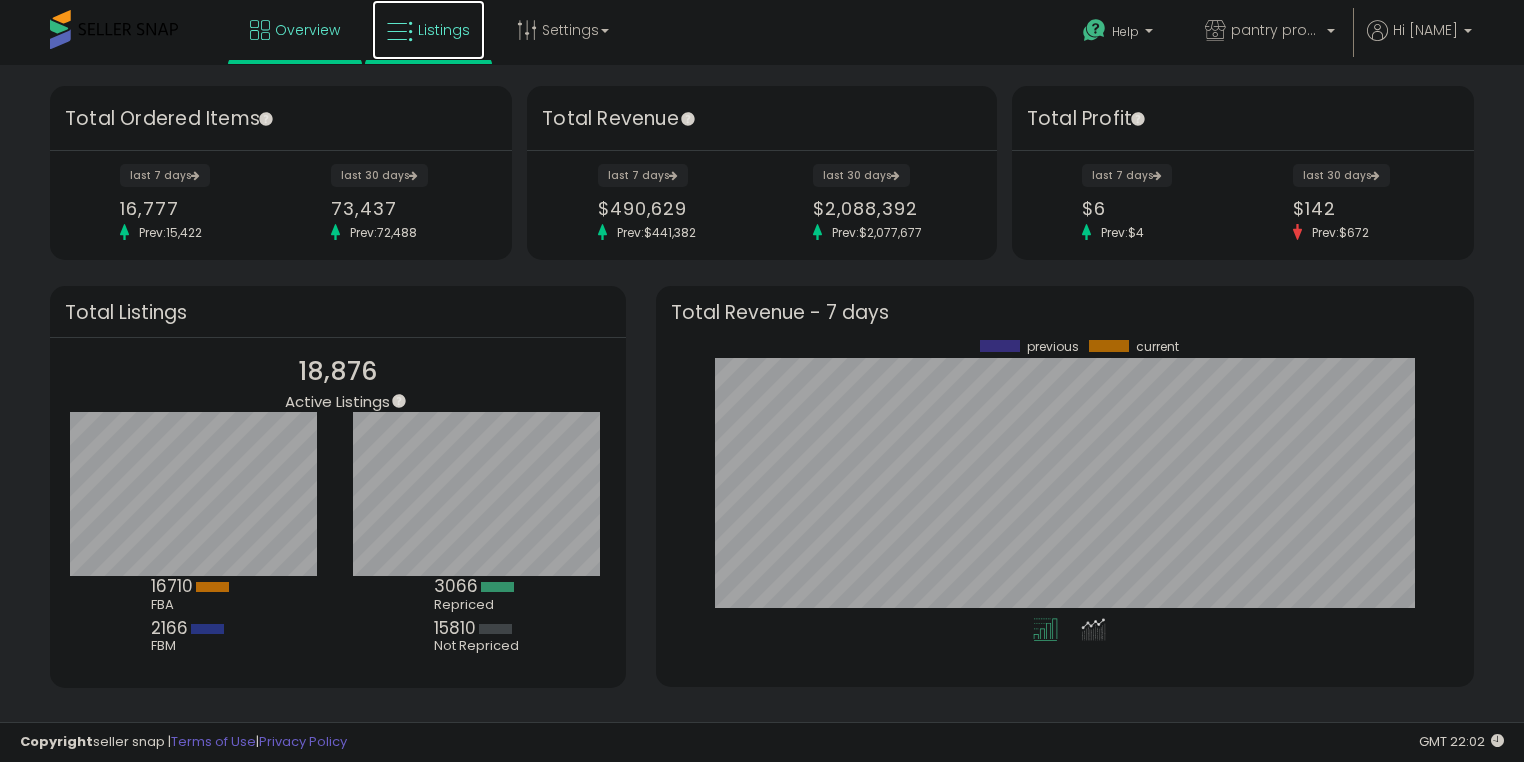 click on "Listings" at bounding box center (444, 30) 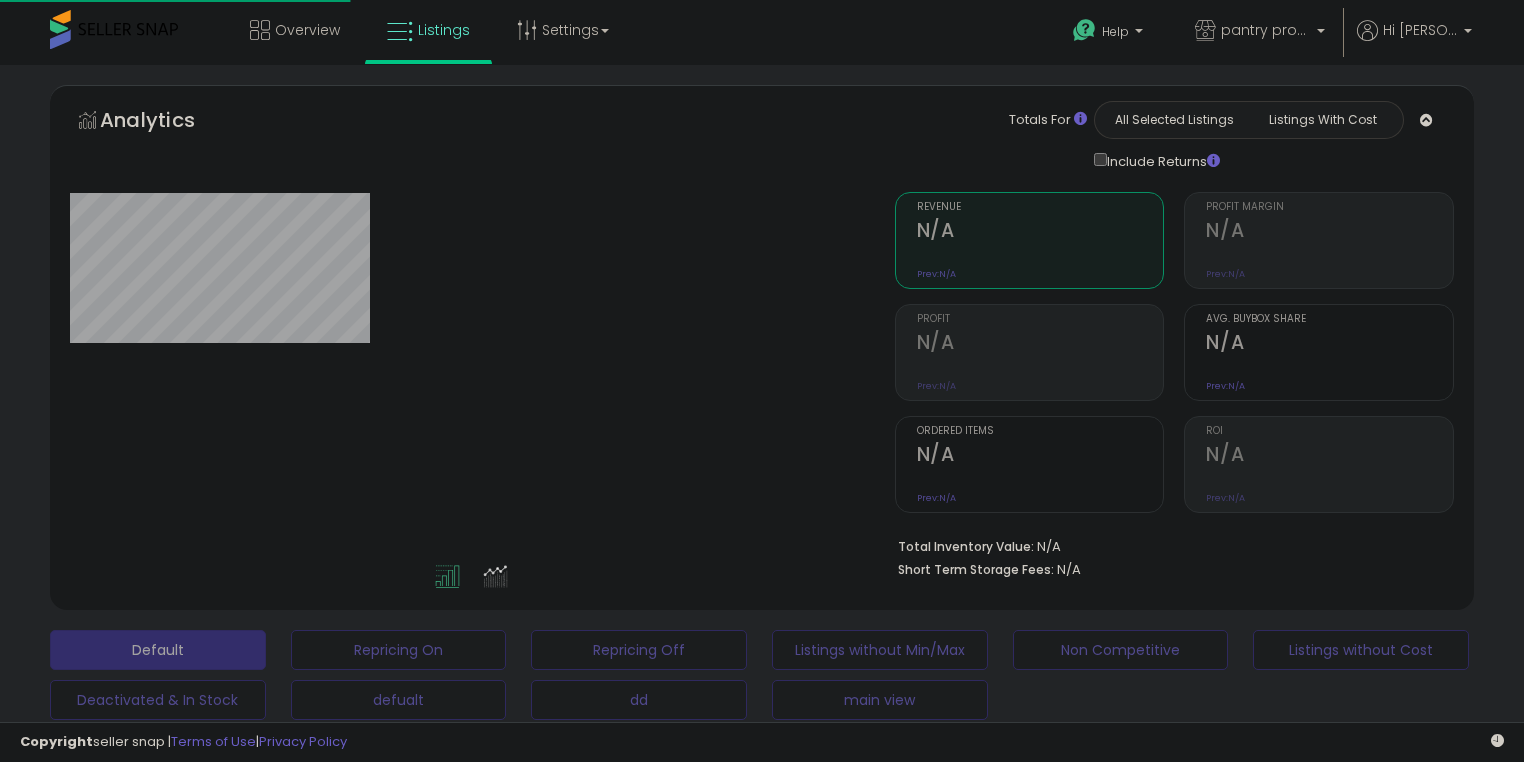 scroll, scrollTop: 0, scrollLeft: 0, axis: both 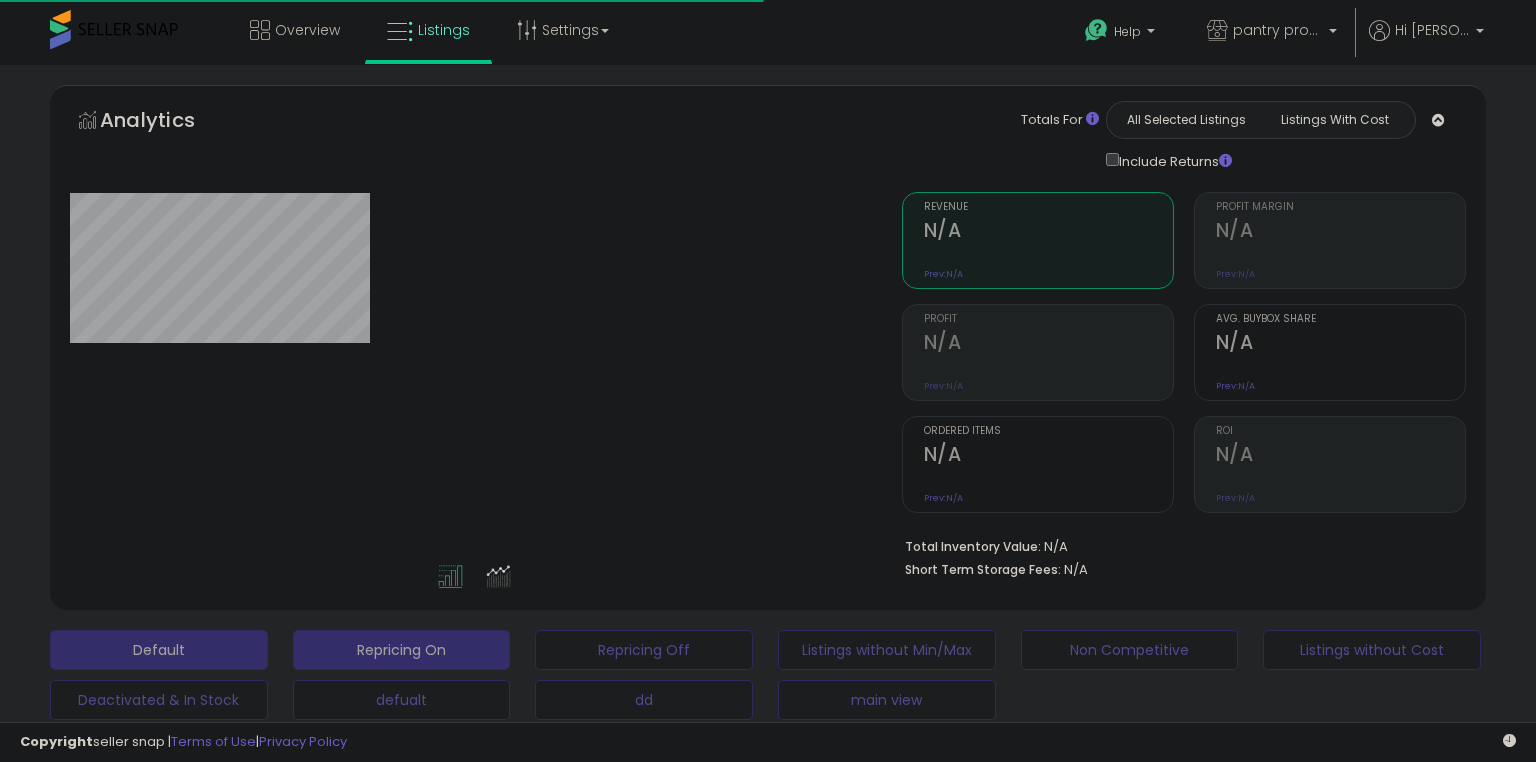 type on "**********" 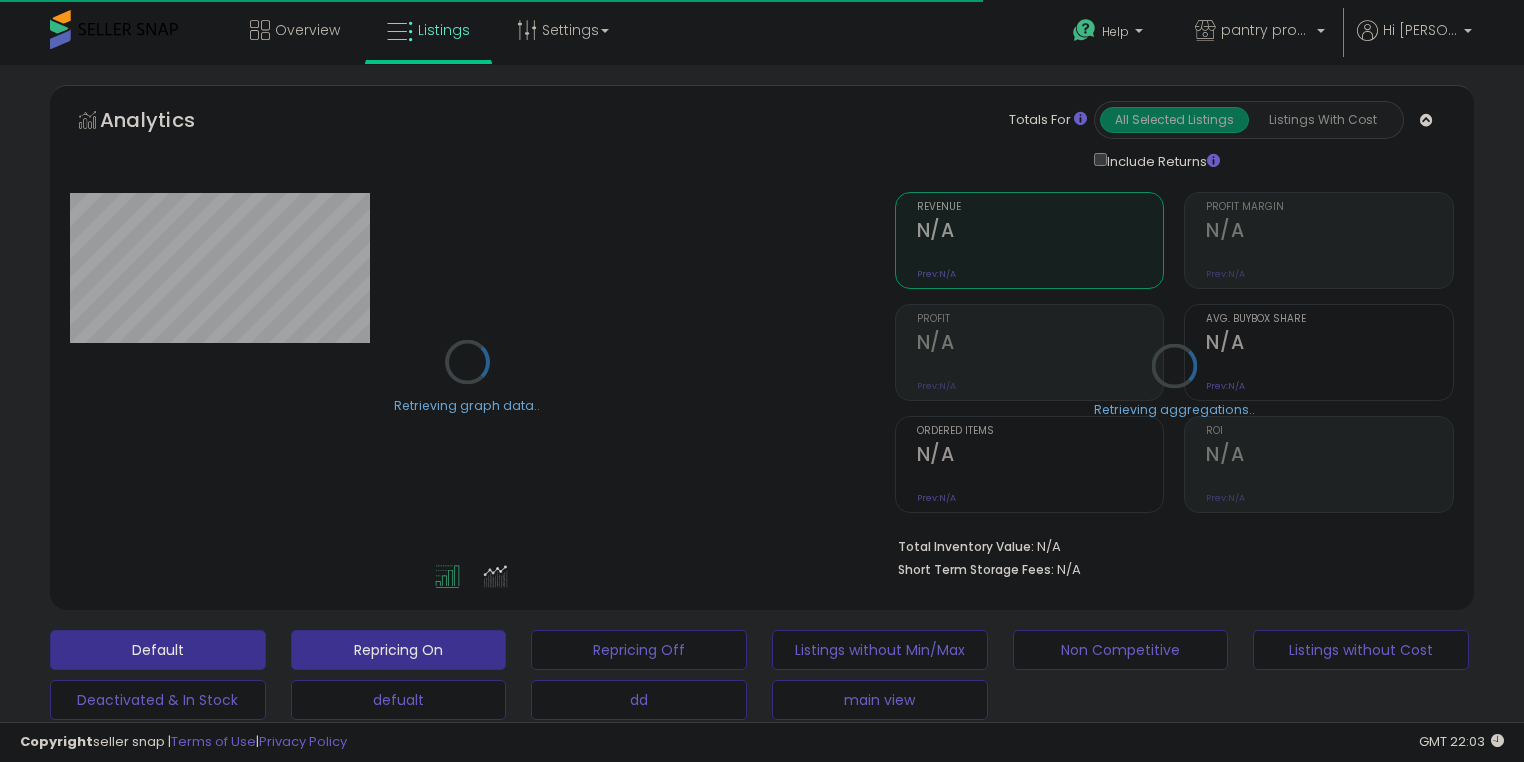 click on "Repricing On" at bounding box center [399, 650] 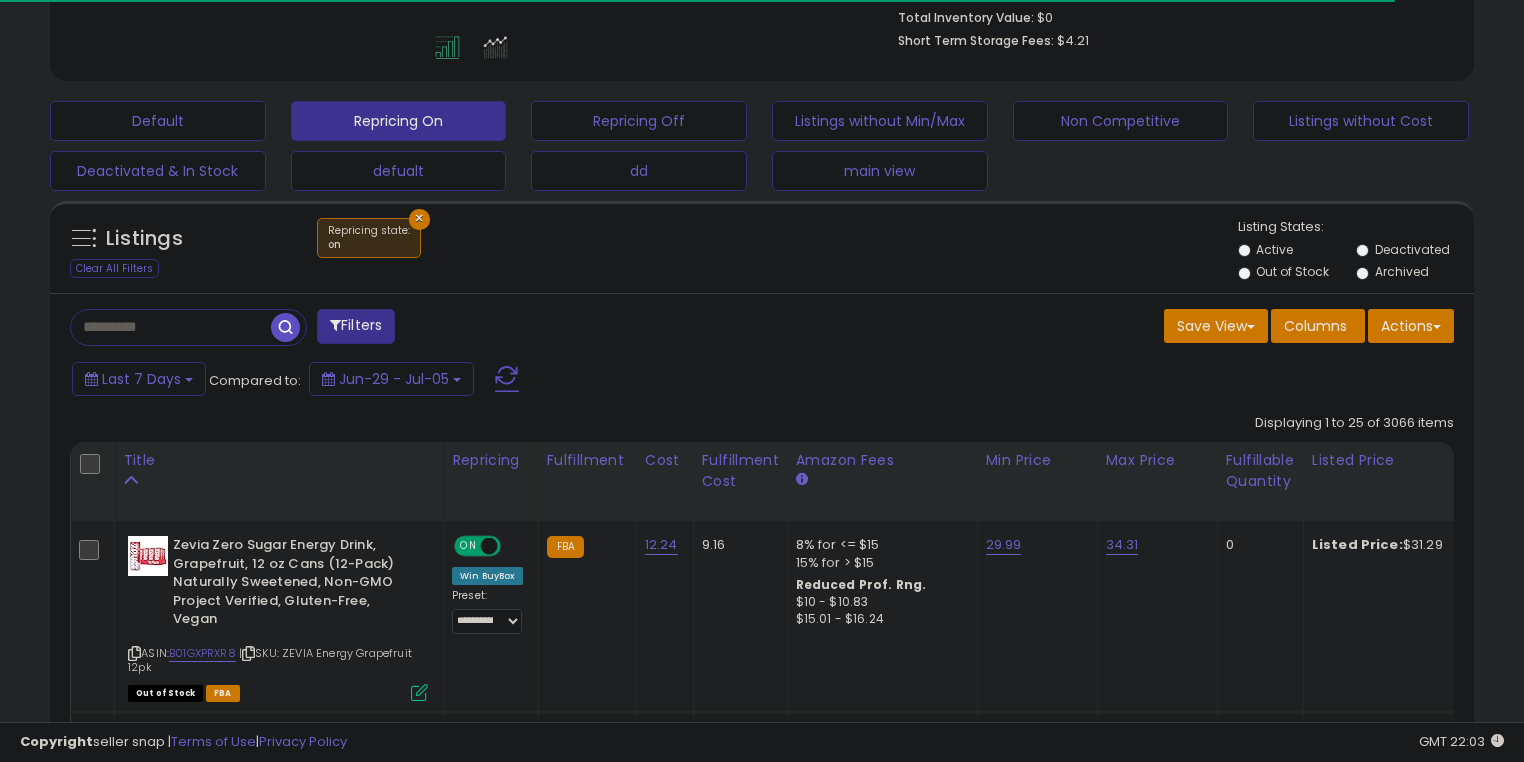 scroll, scrollTop: 613, scrollLeft: 0, axis: vertical 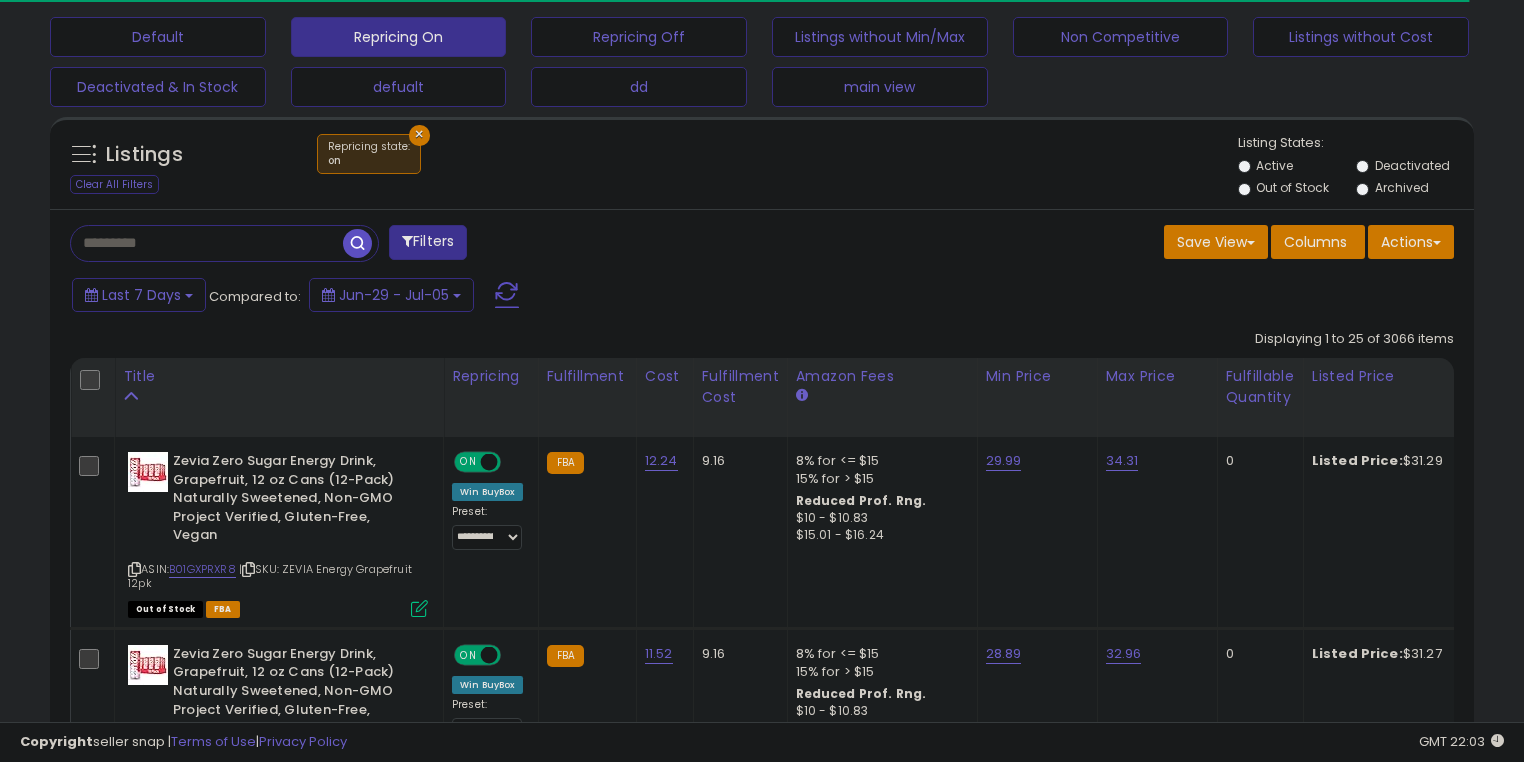 click at bounding box center (207, 243) 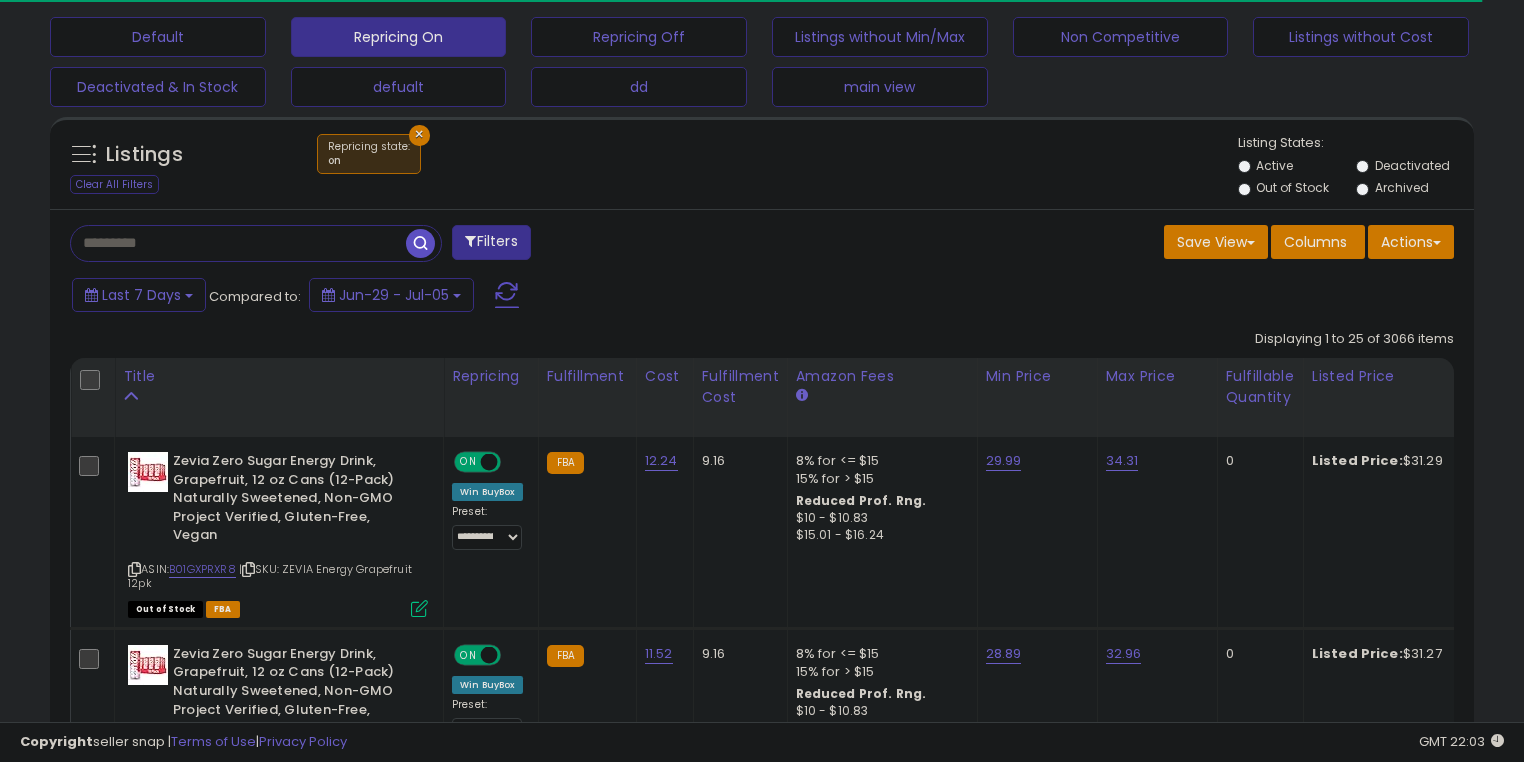 paste on "**********" 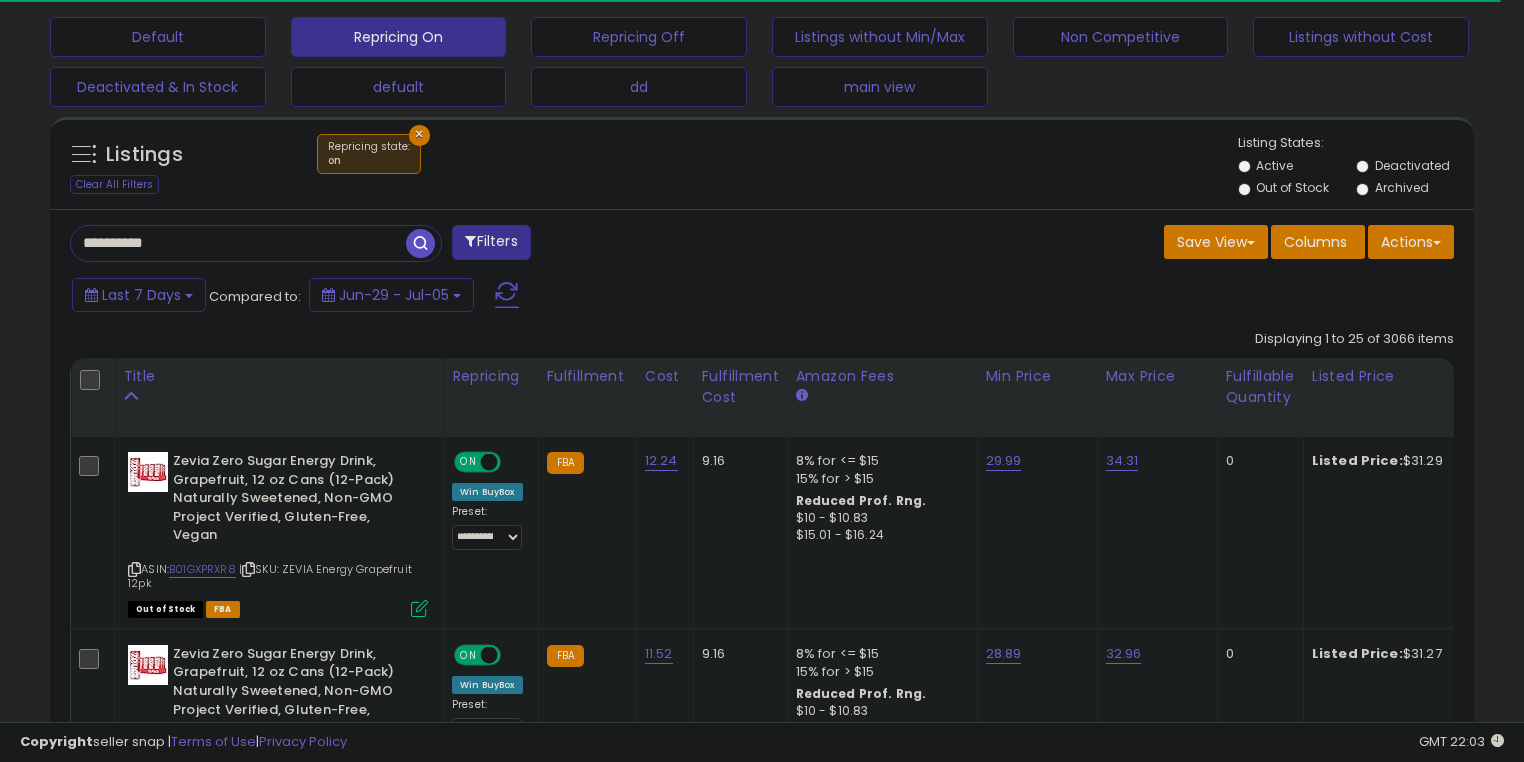 type on "**********" 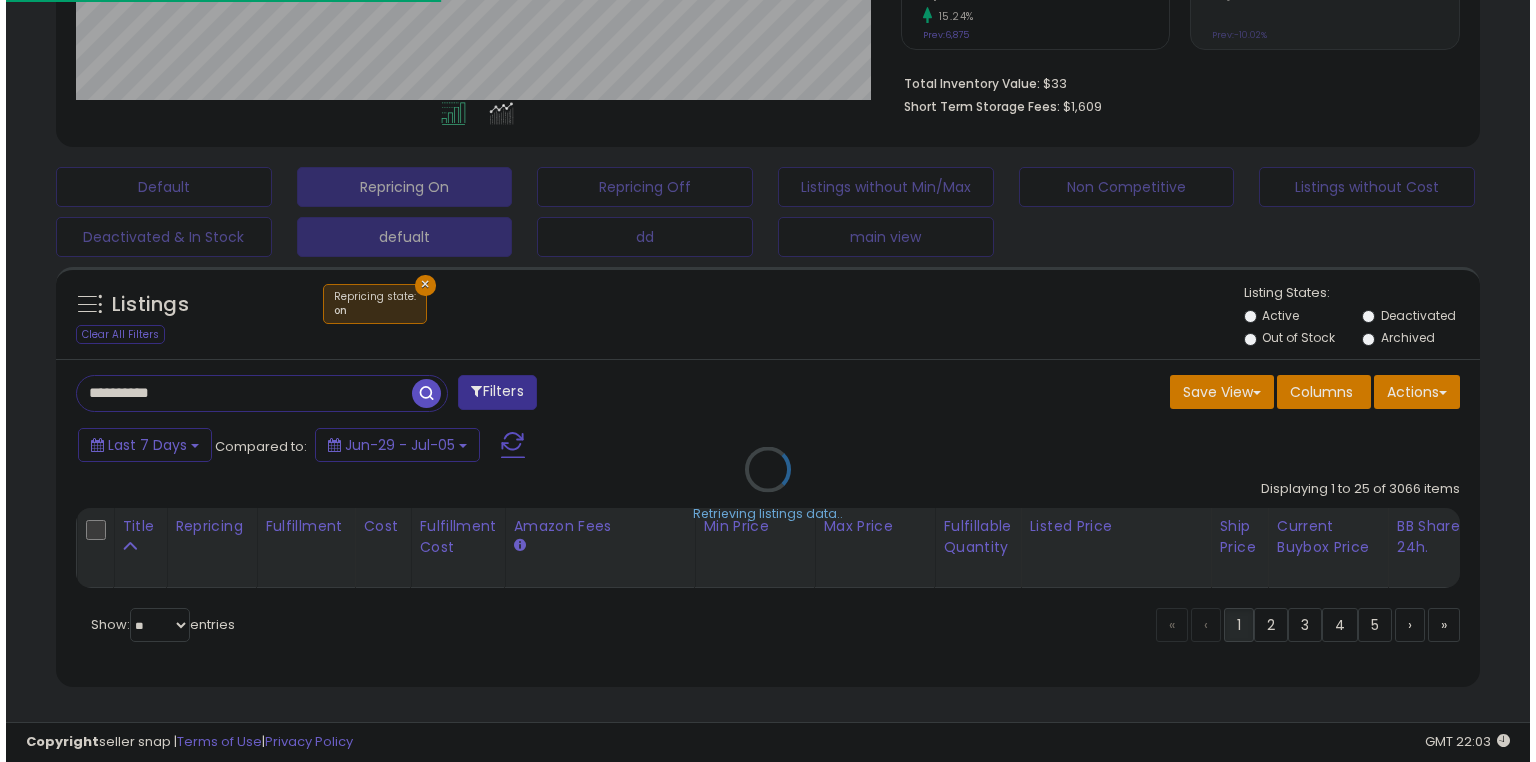 scroll, scrollTop: 473, scrollLeft: 0, axis: vertical 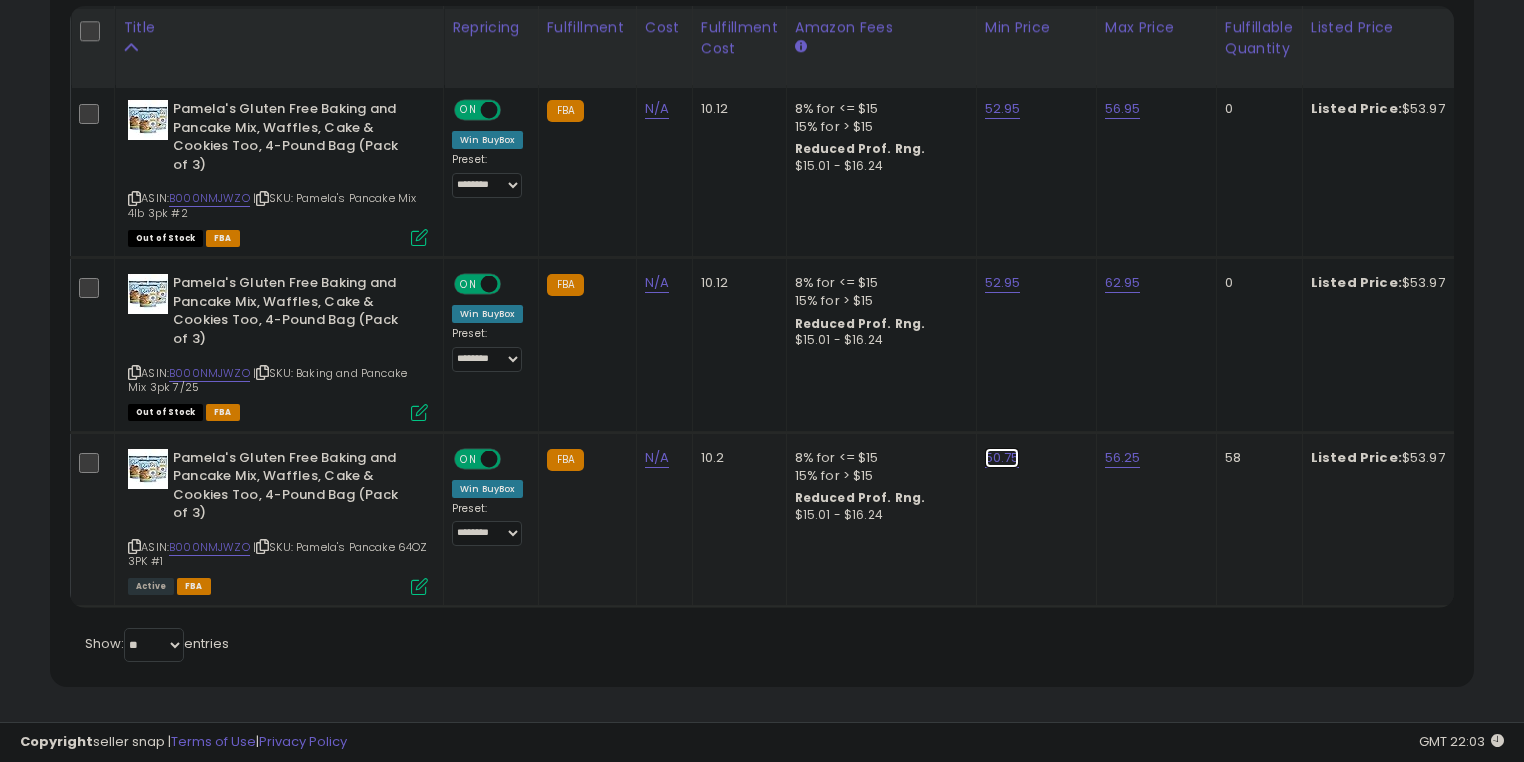 click on "50.75" at bounding box center [1003, 109] 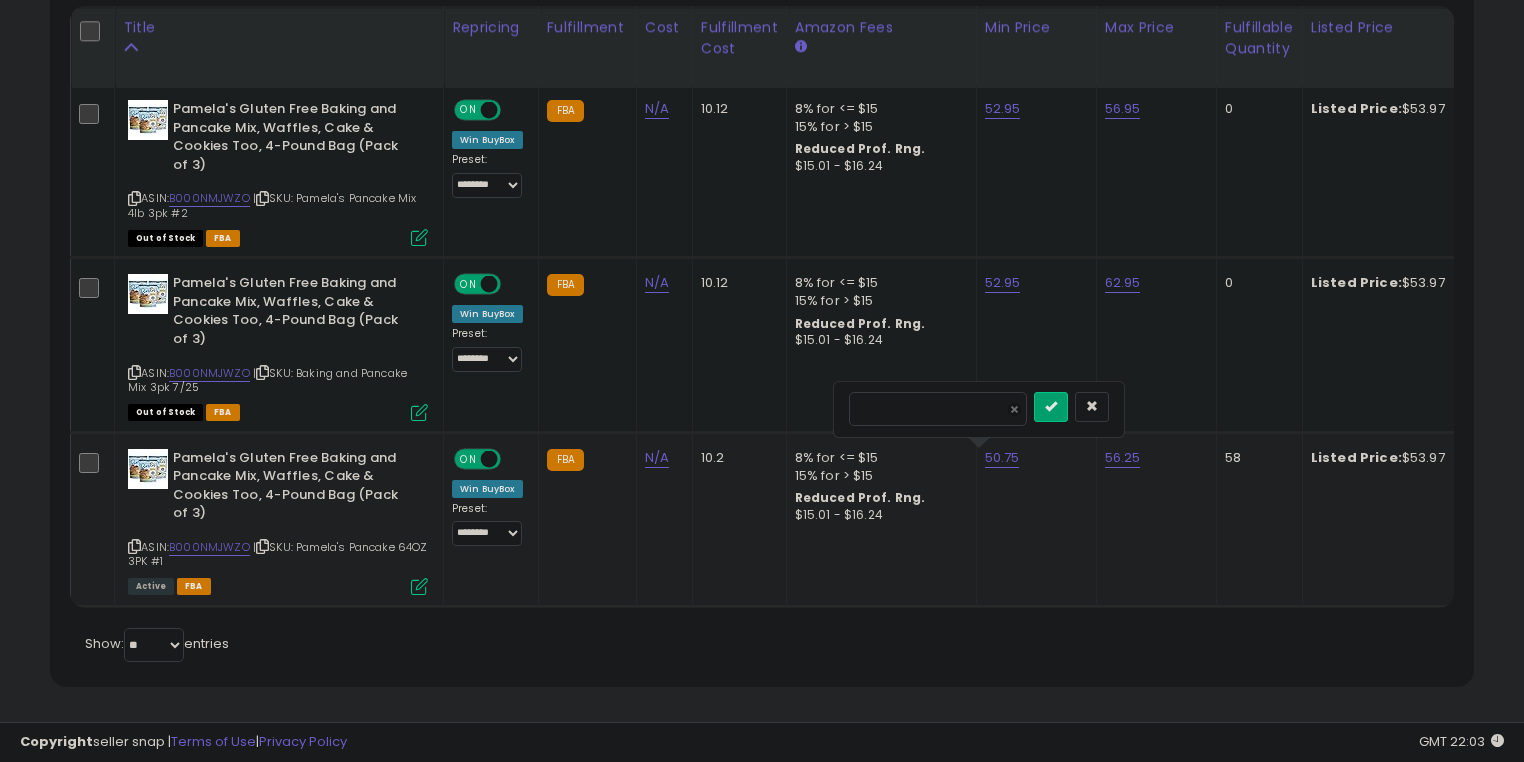 click on "*****" at bounding box center [938, 409] 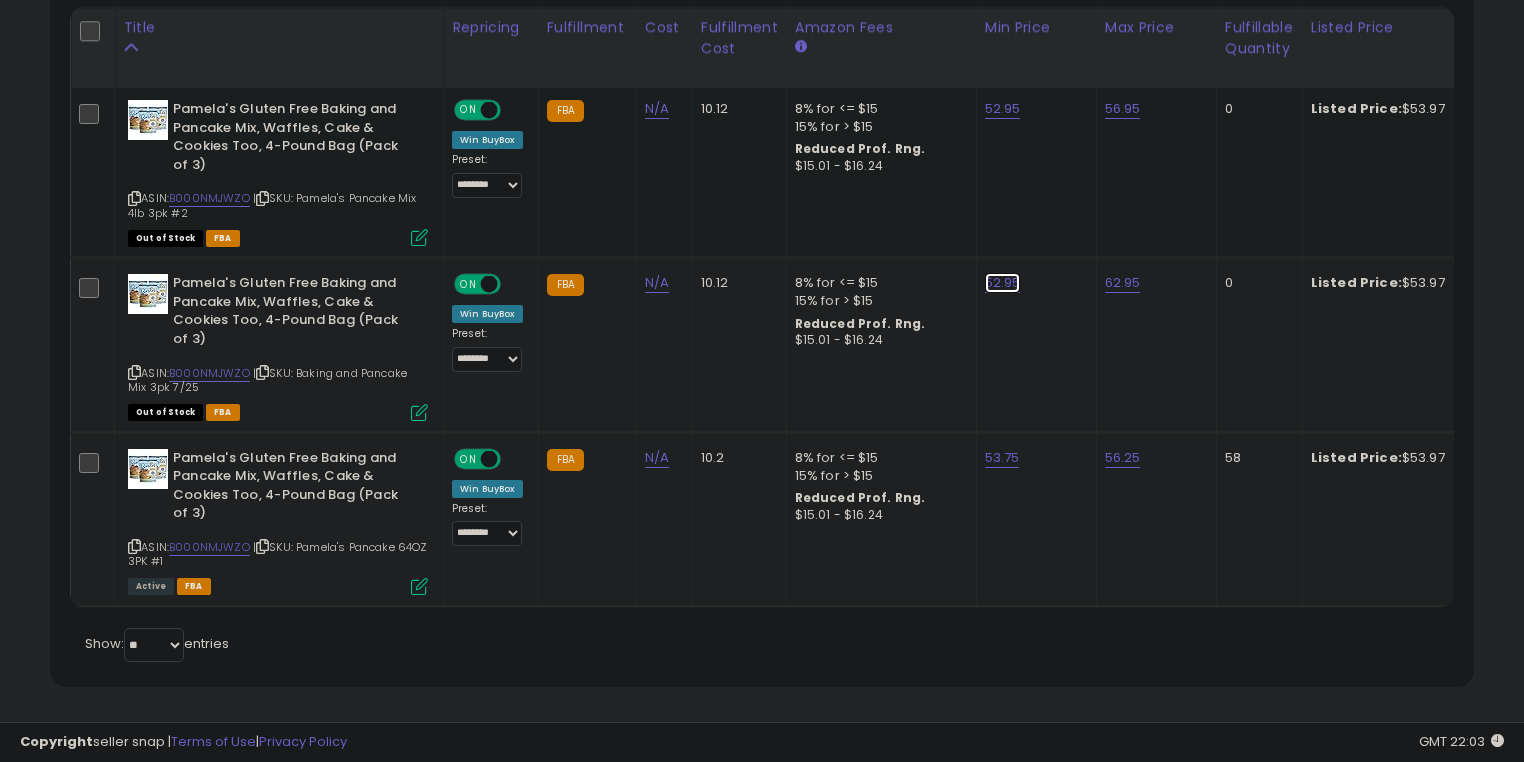 click on "52.95" at bounding box center [1003, 109] 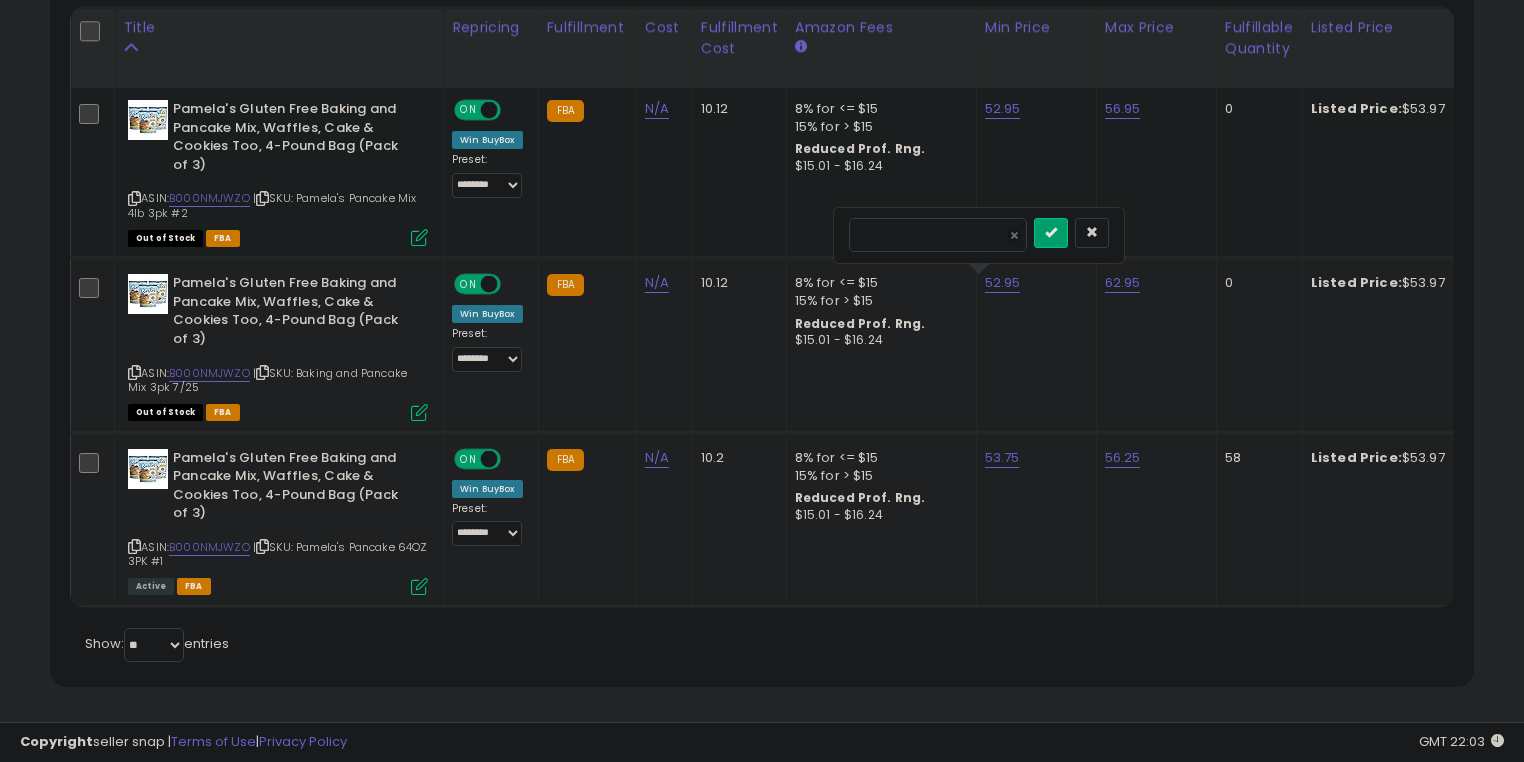 click on "*****" at bounding box center [938, 235] 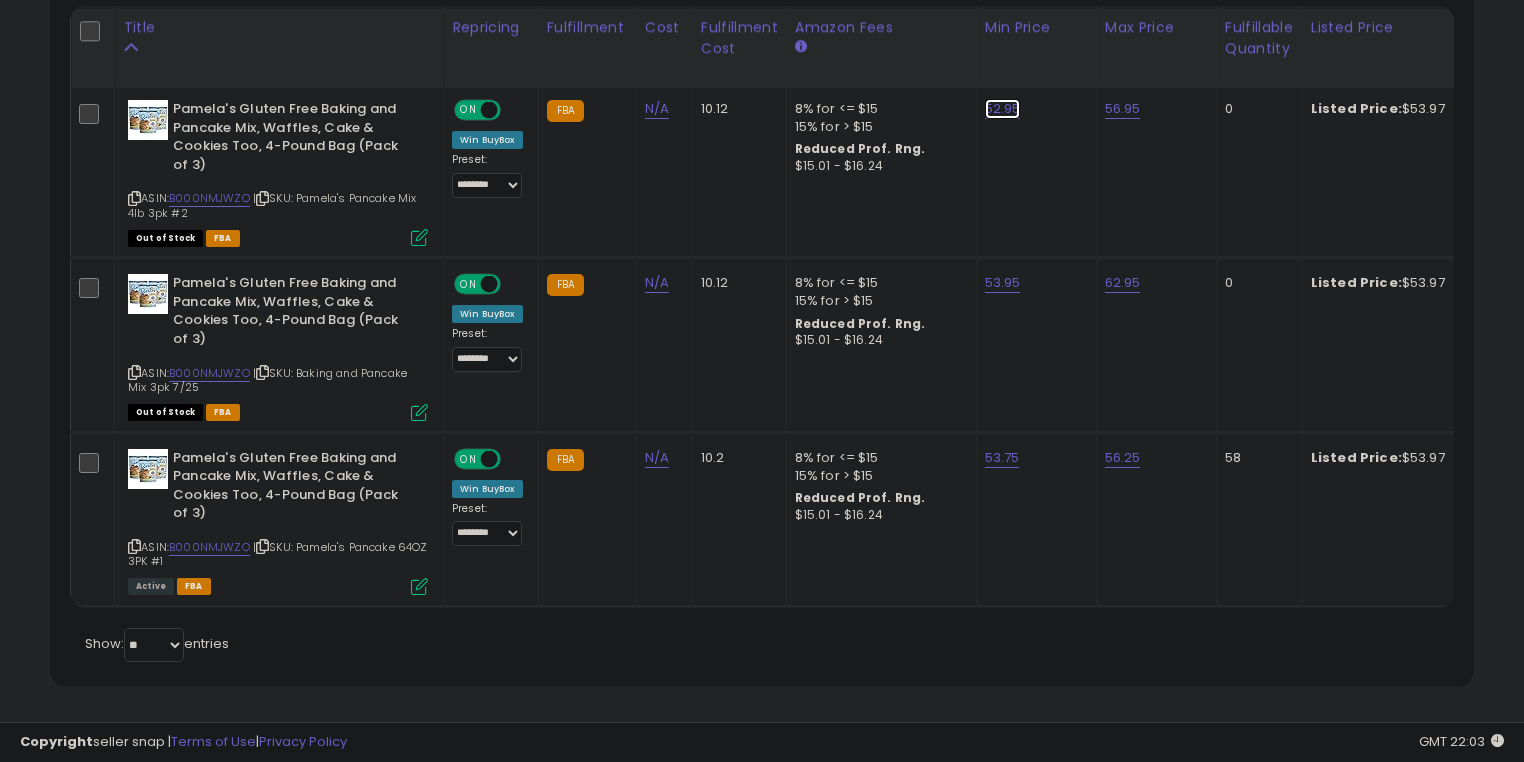 click on "52.95" at bounding box center [1003, 109] 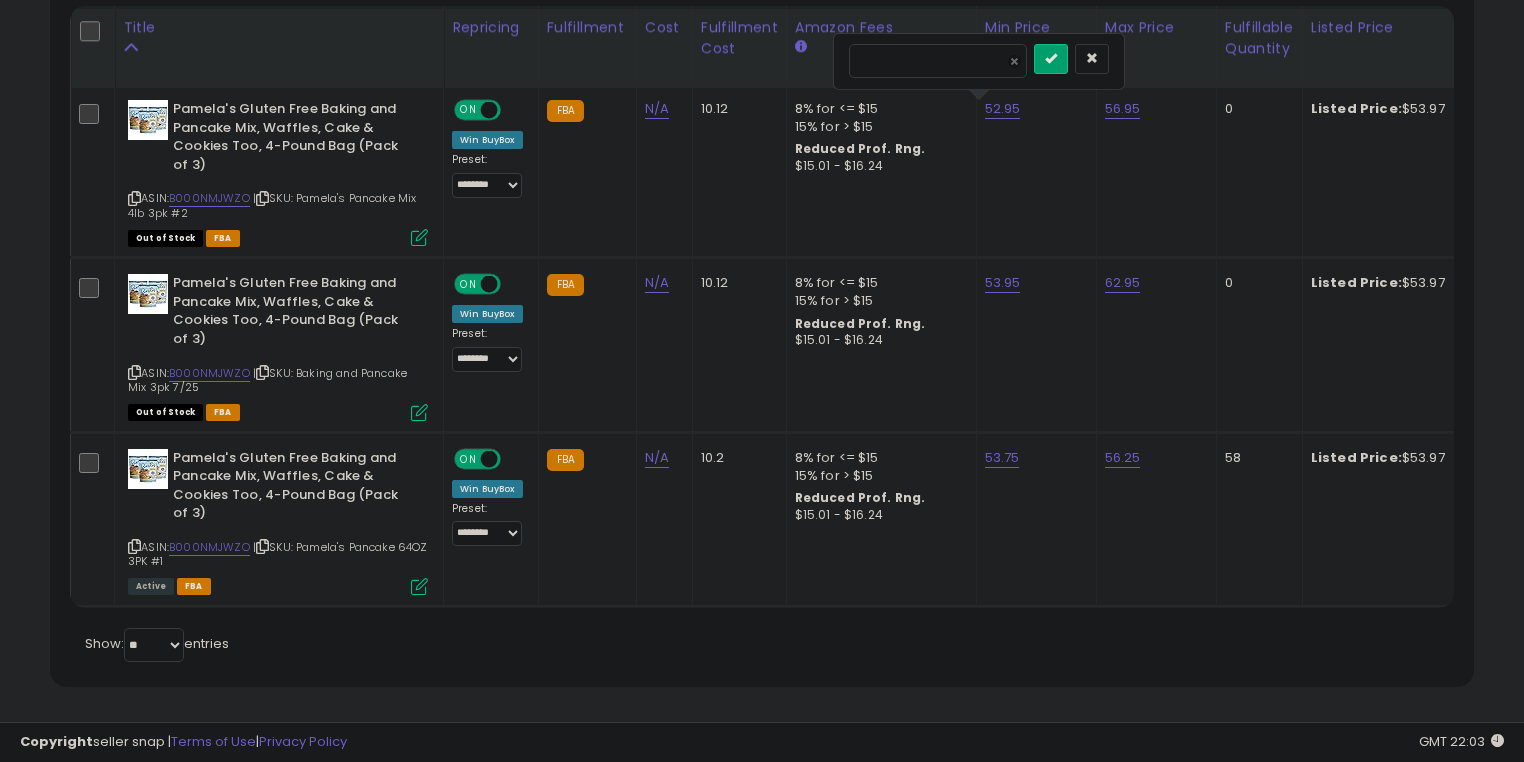 click on "*****" at bounding box center (938, 61) 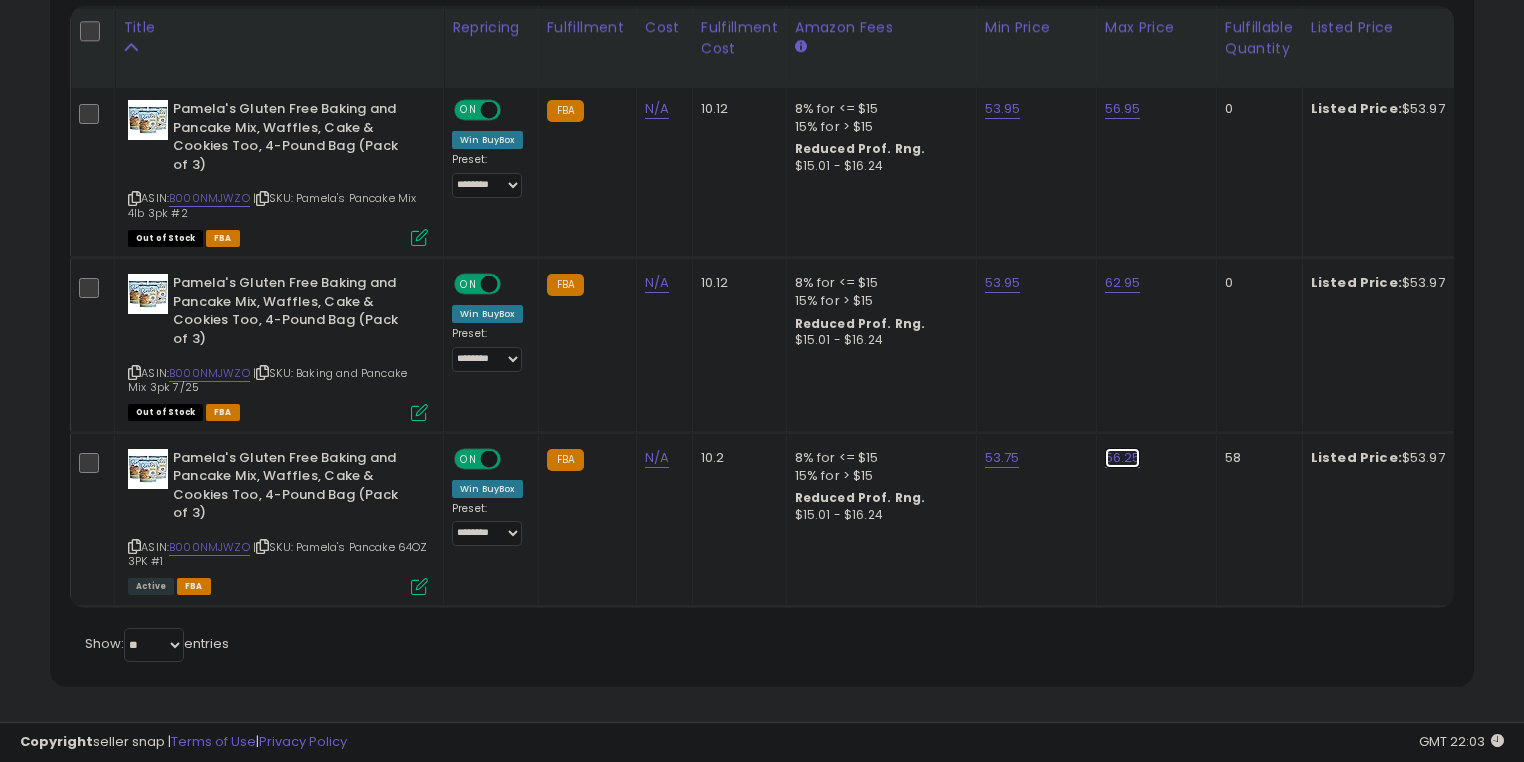 click on "56.25" at bounding box center (1123, 109) 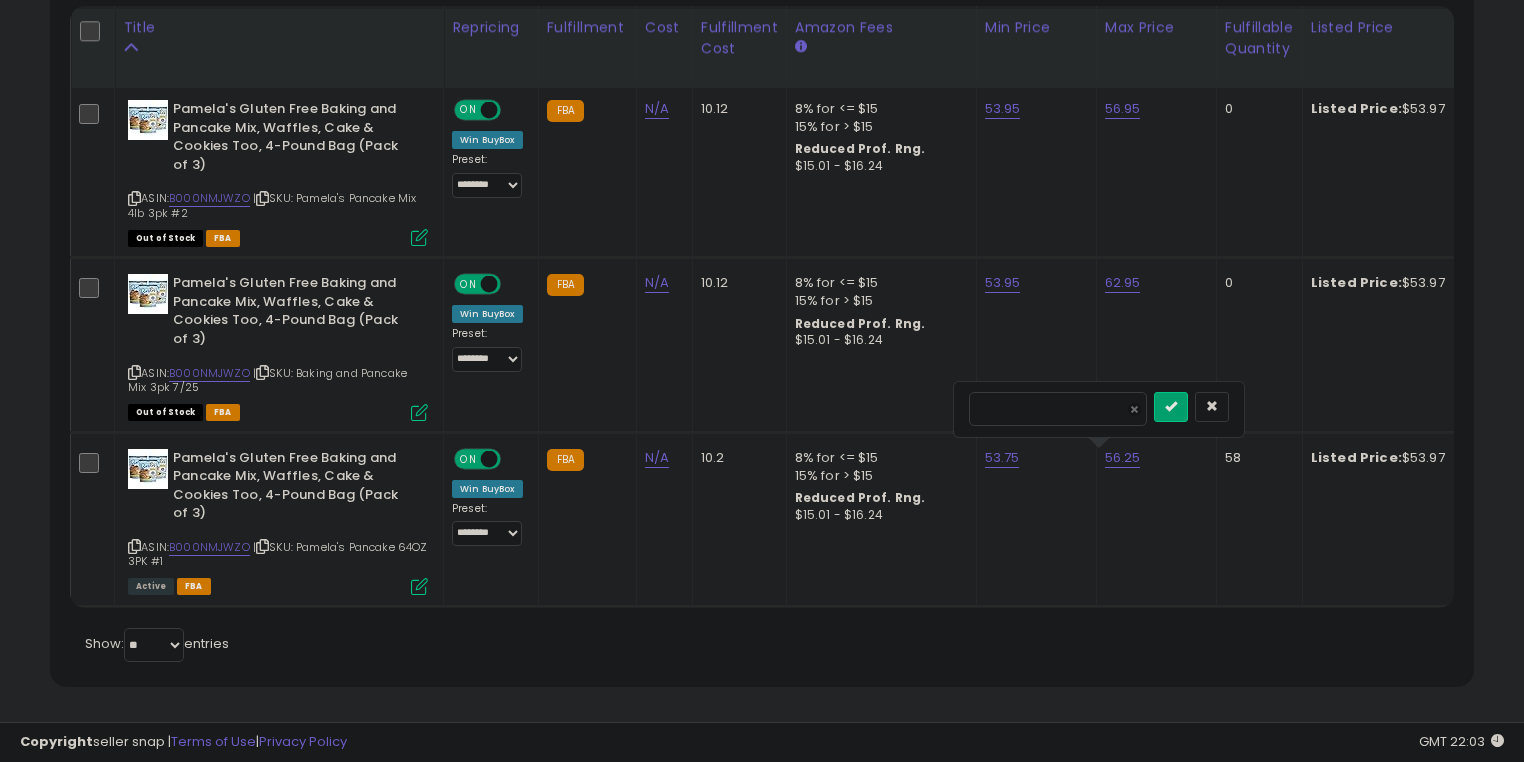 click on "*****" at bounding box center [1058, 409] 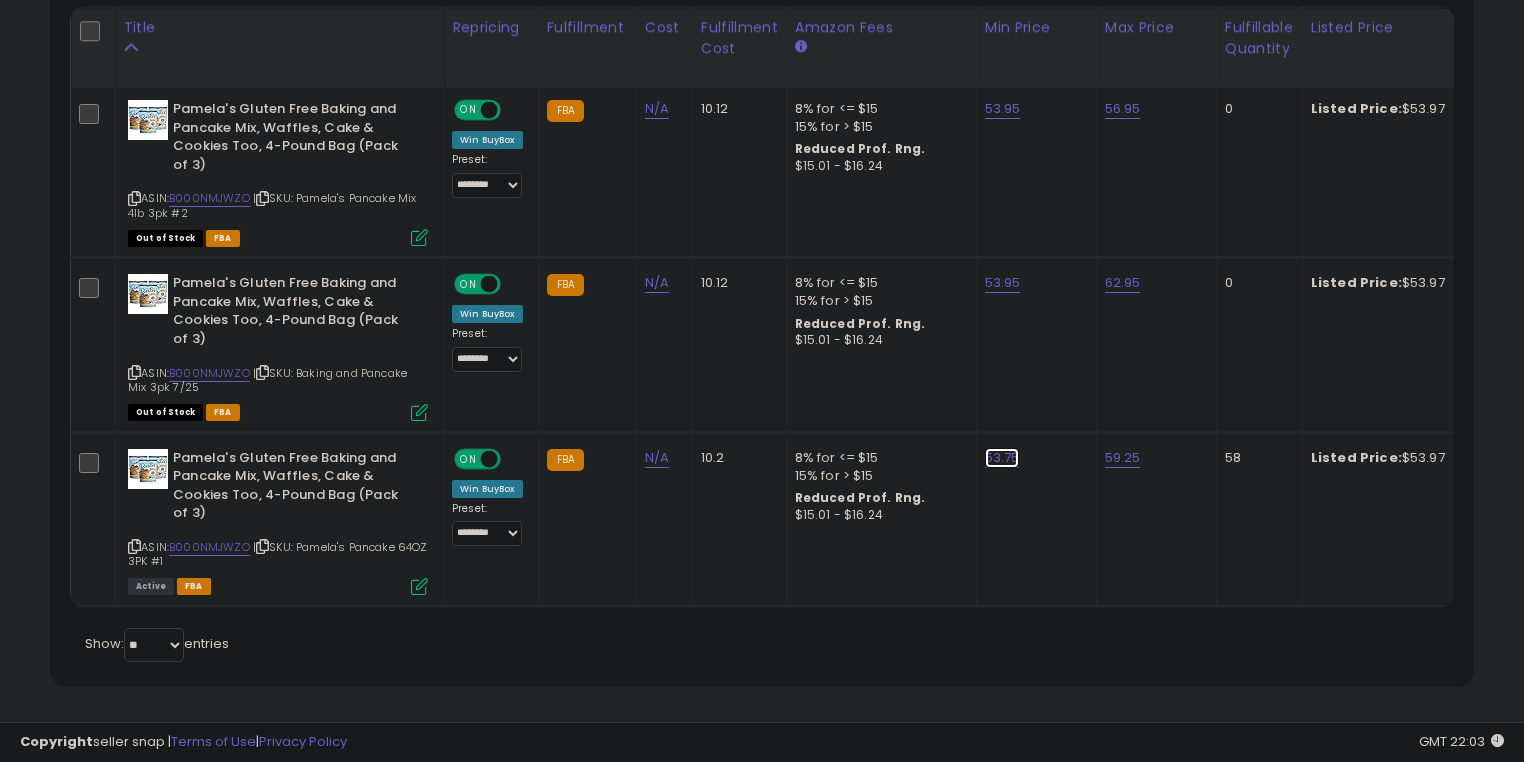 drag, startPoint x: 985, startPoint y: 452, endPoint x: 953, endPoint y: 432, distance: 37.735924 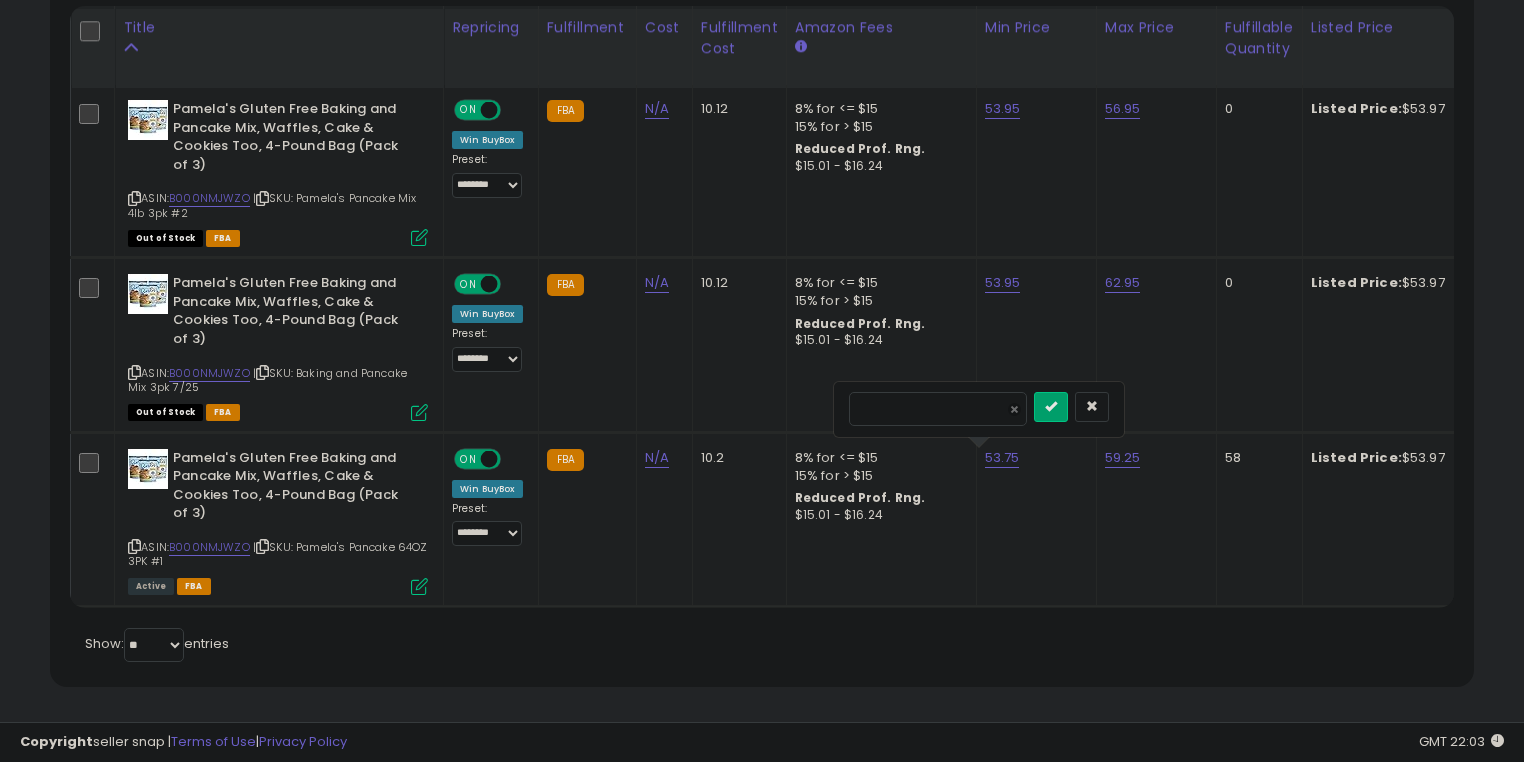 click on "*****" at bounding box center (938, 409) 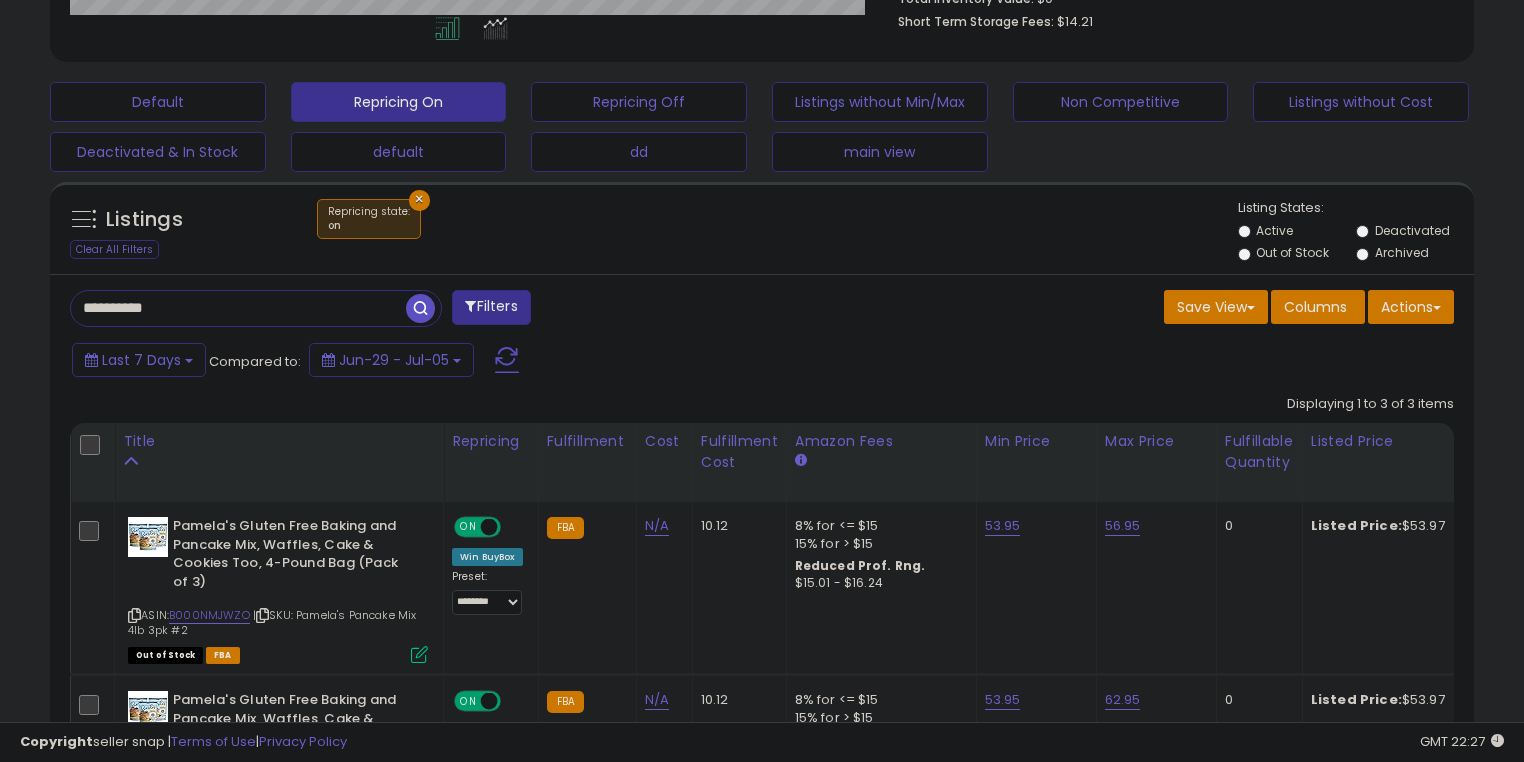 scroll, scrollTop: 413, scrollLeft: 0, axis: vertical 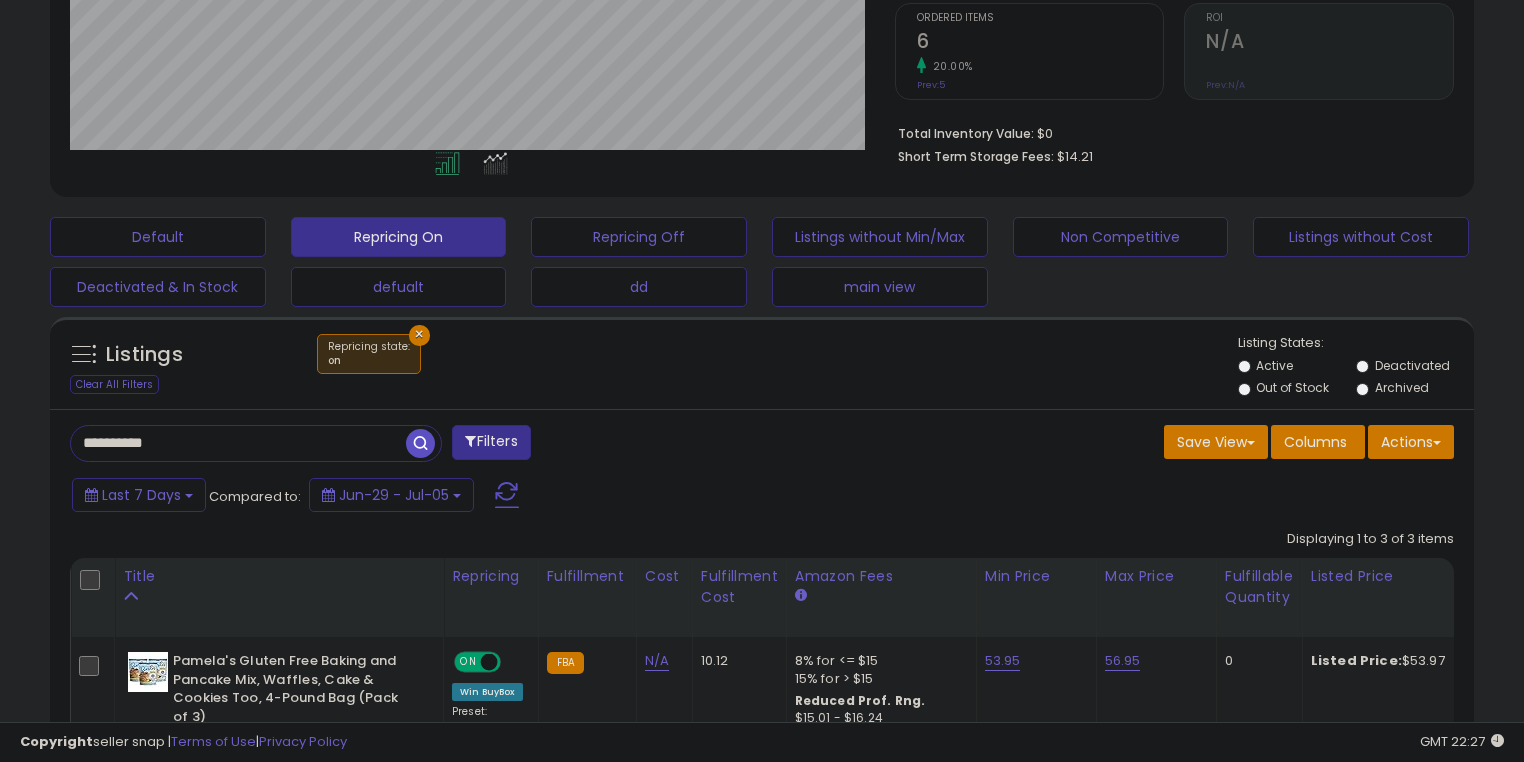 click on "**********" at bounding box center [238, 443] 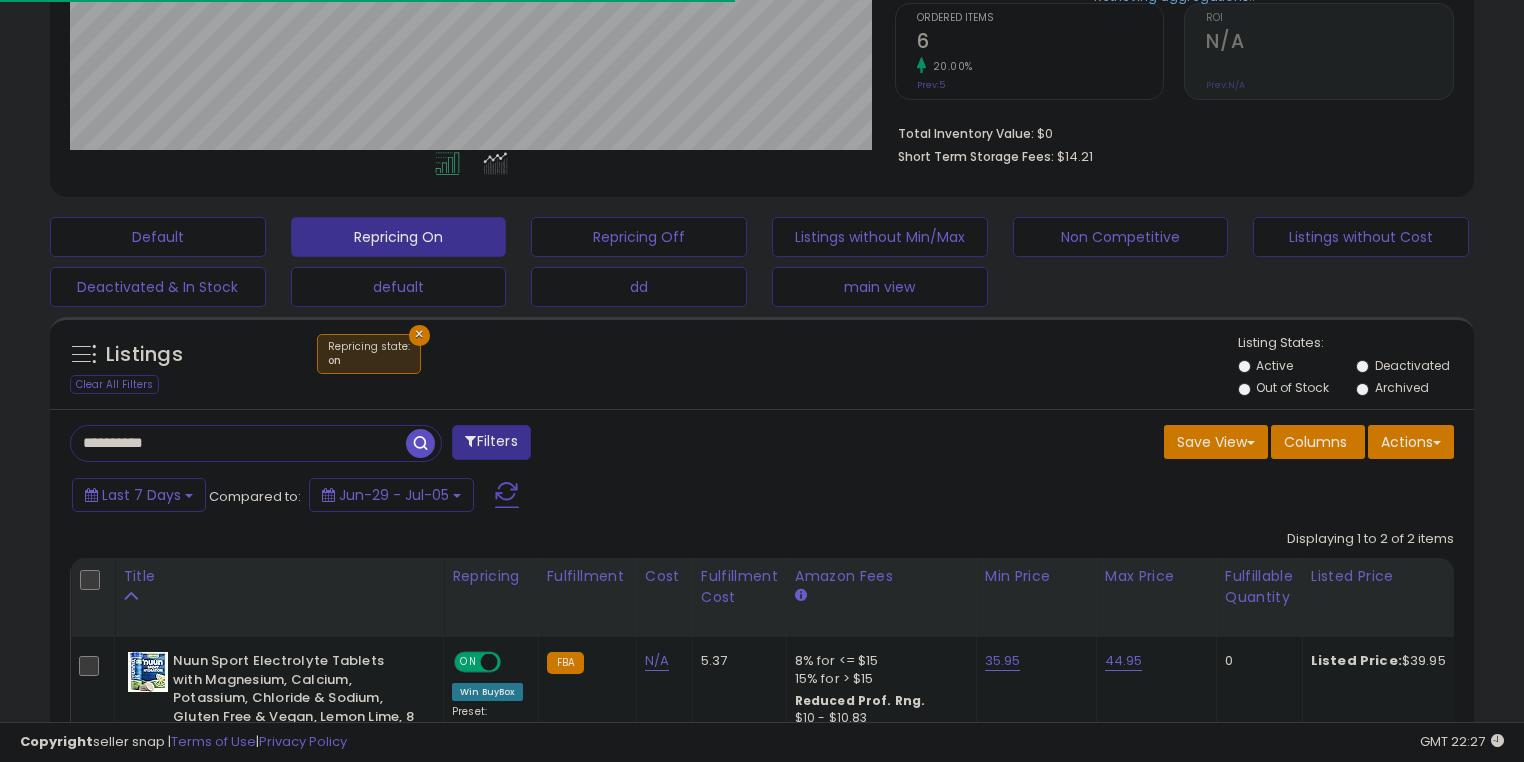 scroll, scrollTop: 409, scrollLeft: 824, axis: both 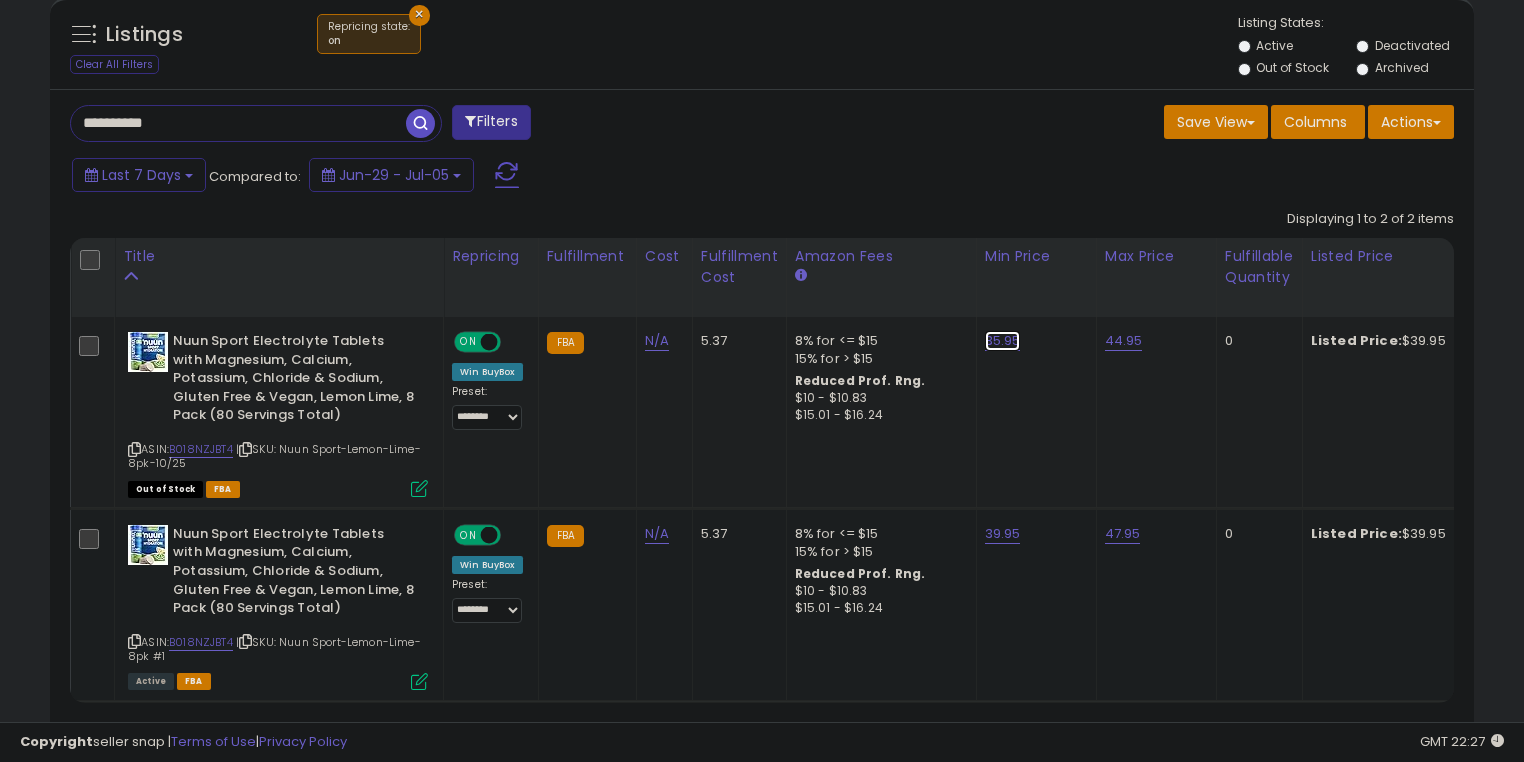click on "35.95" at bounding box center [1003, 341] 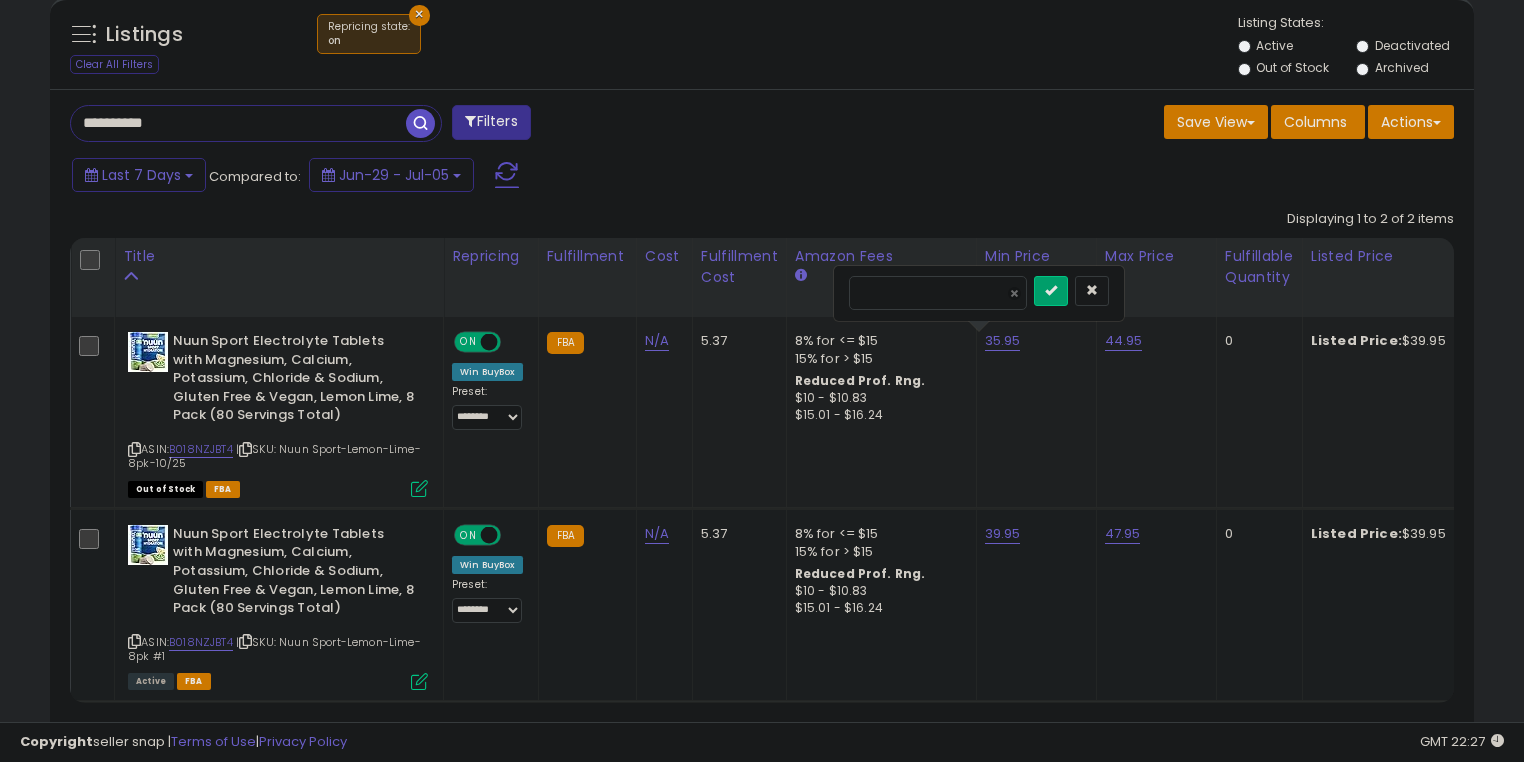 drag, startPoint x: 868, startPoint y: 295, endPoint x: 880, endPoint y: 295, distance: 12 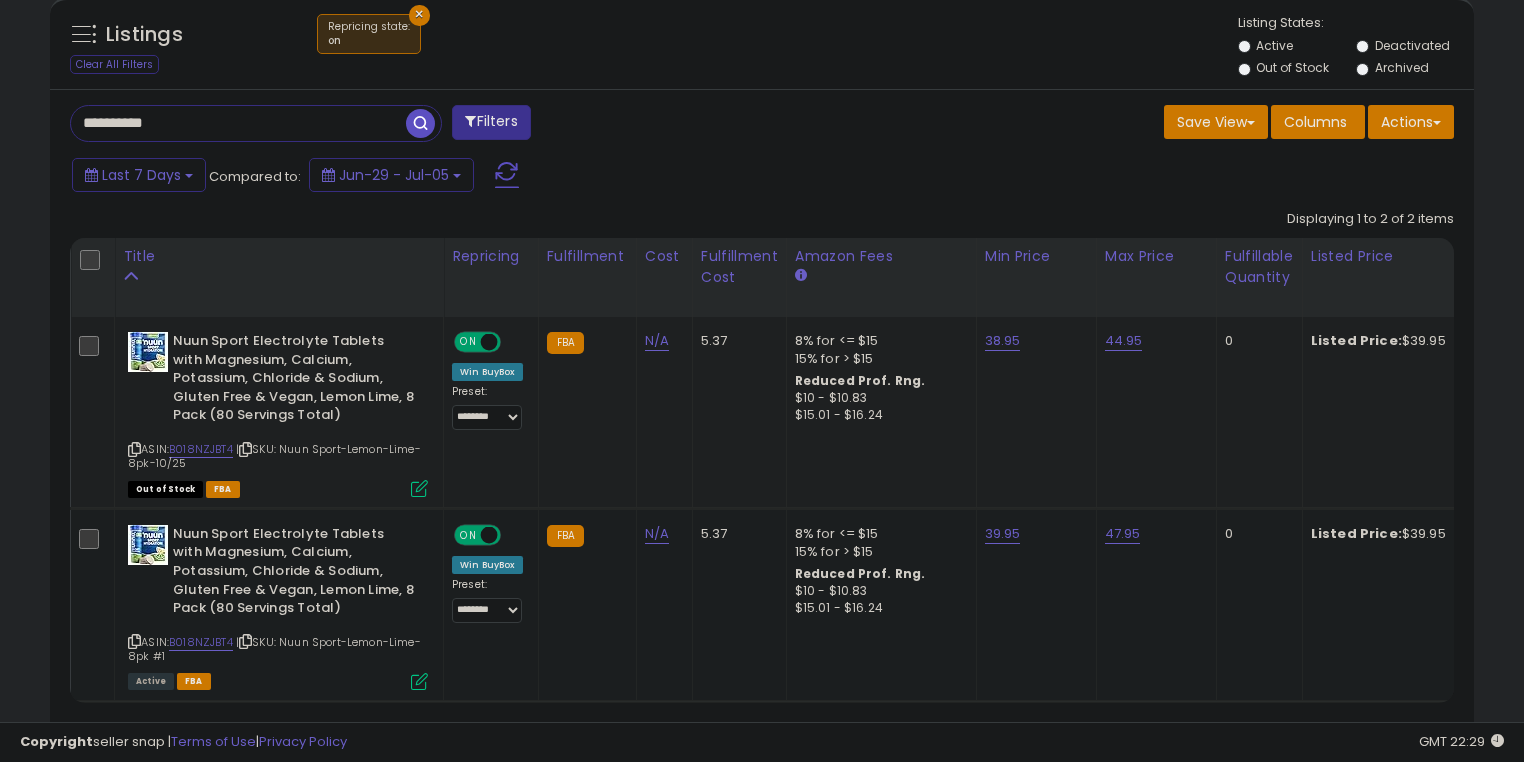 click on "**********" at bounding box center [238, 123] 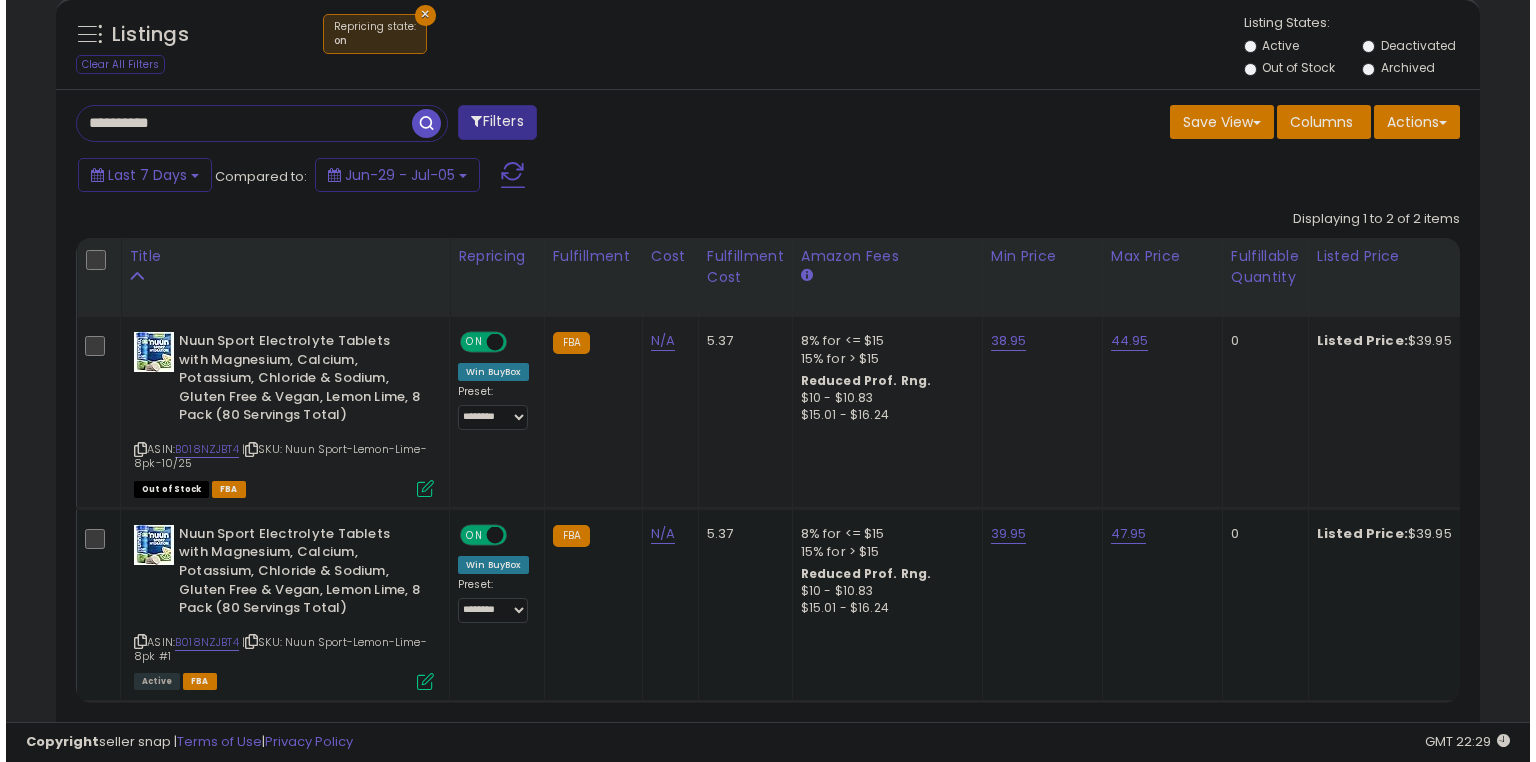scroll, scrollTop: 453, scrollLeft: 0, axis: vertical 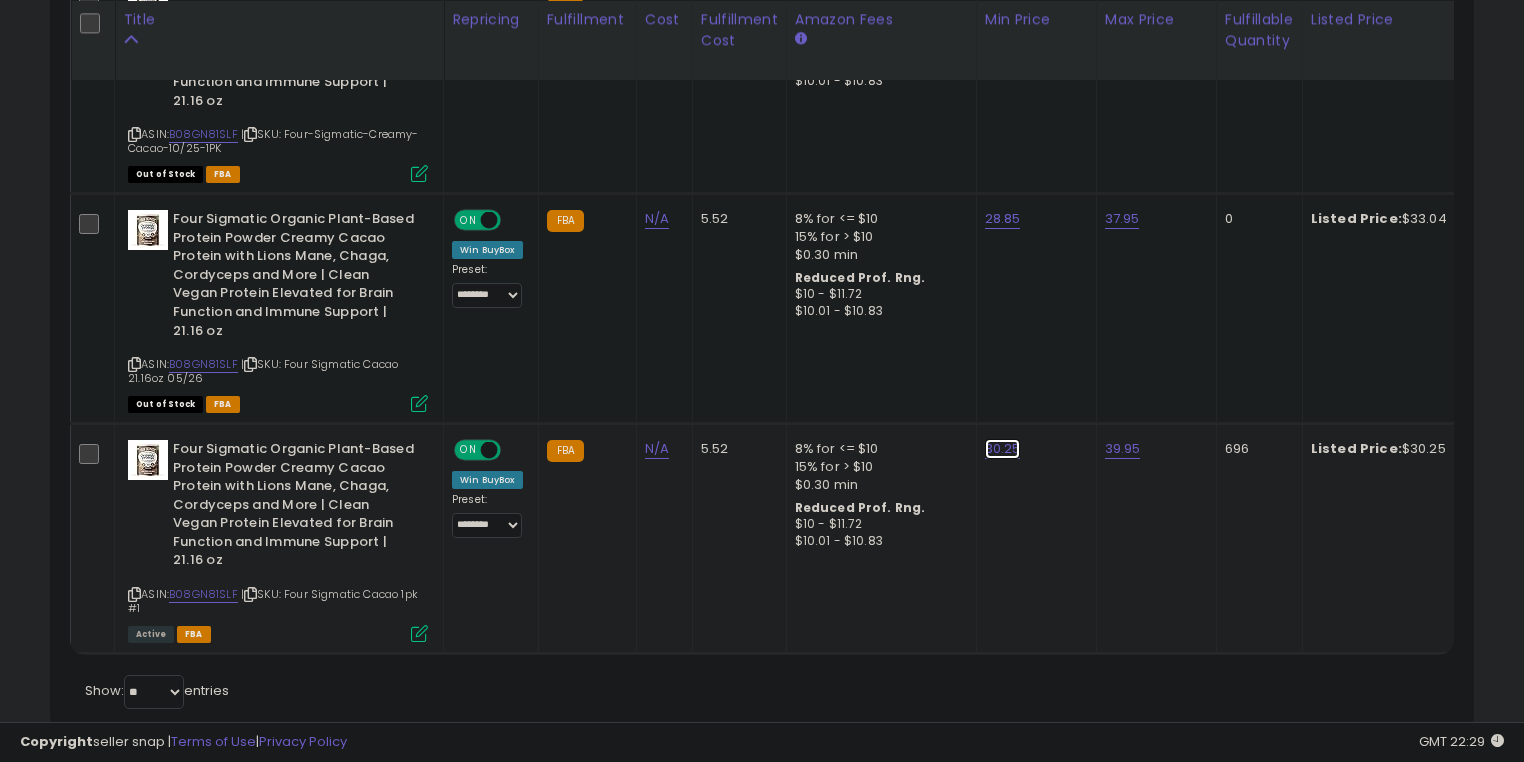 click on "30.25" at bounding box center [1003, -11] 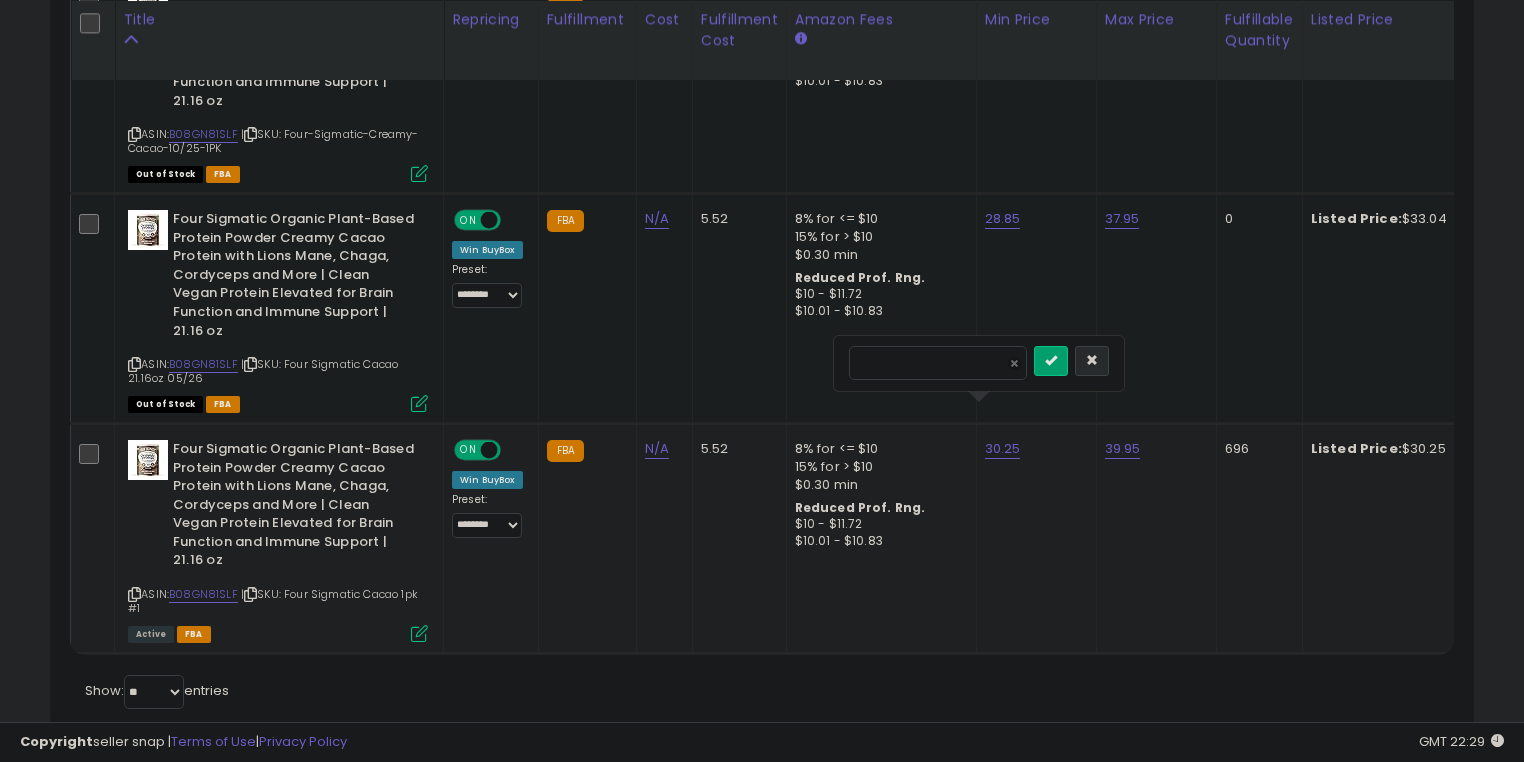 click at bounding box center [1092, 361] 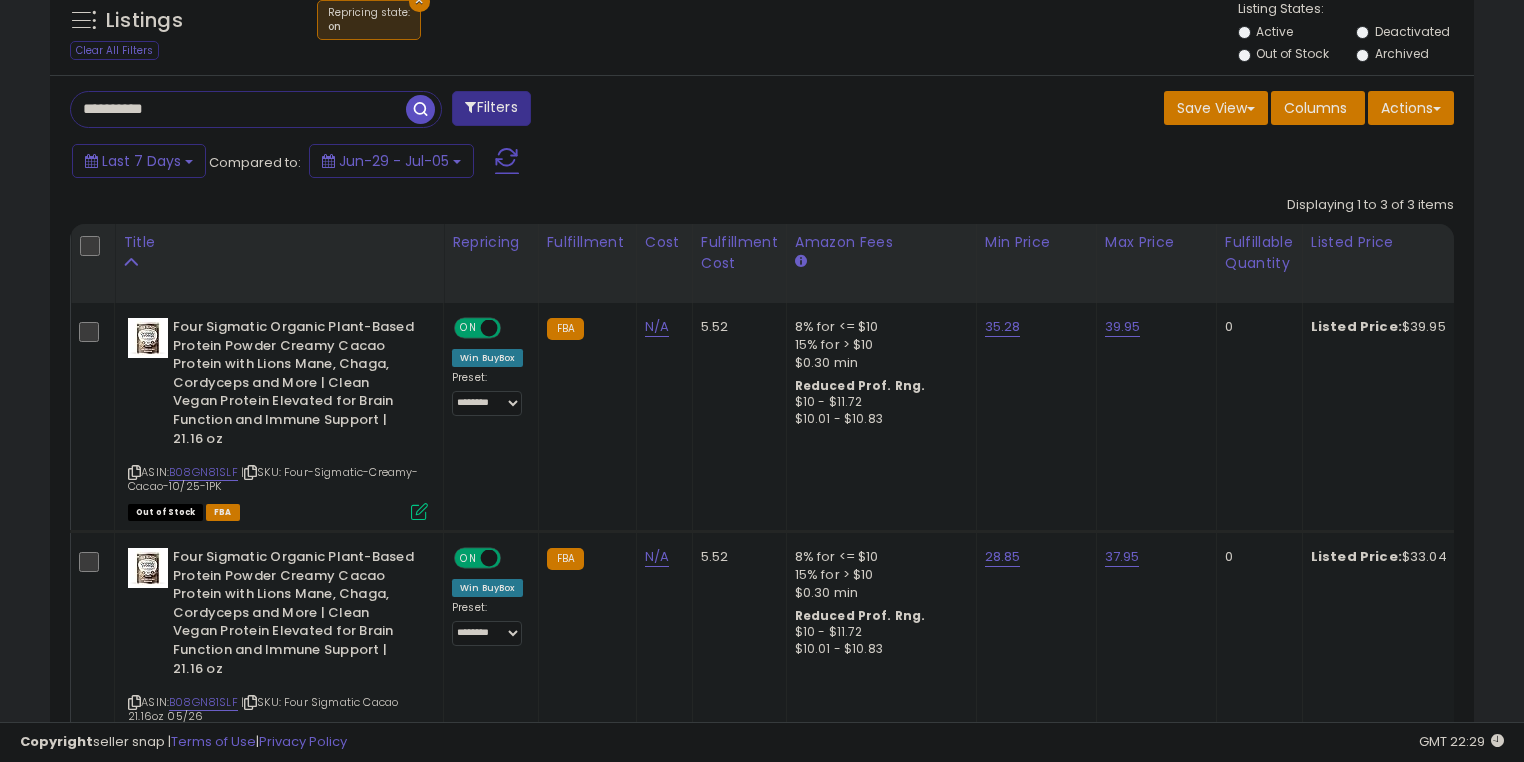 scroll, scrollTop: 605, scrollLeft: 0, axis: vertical 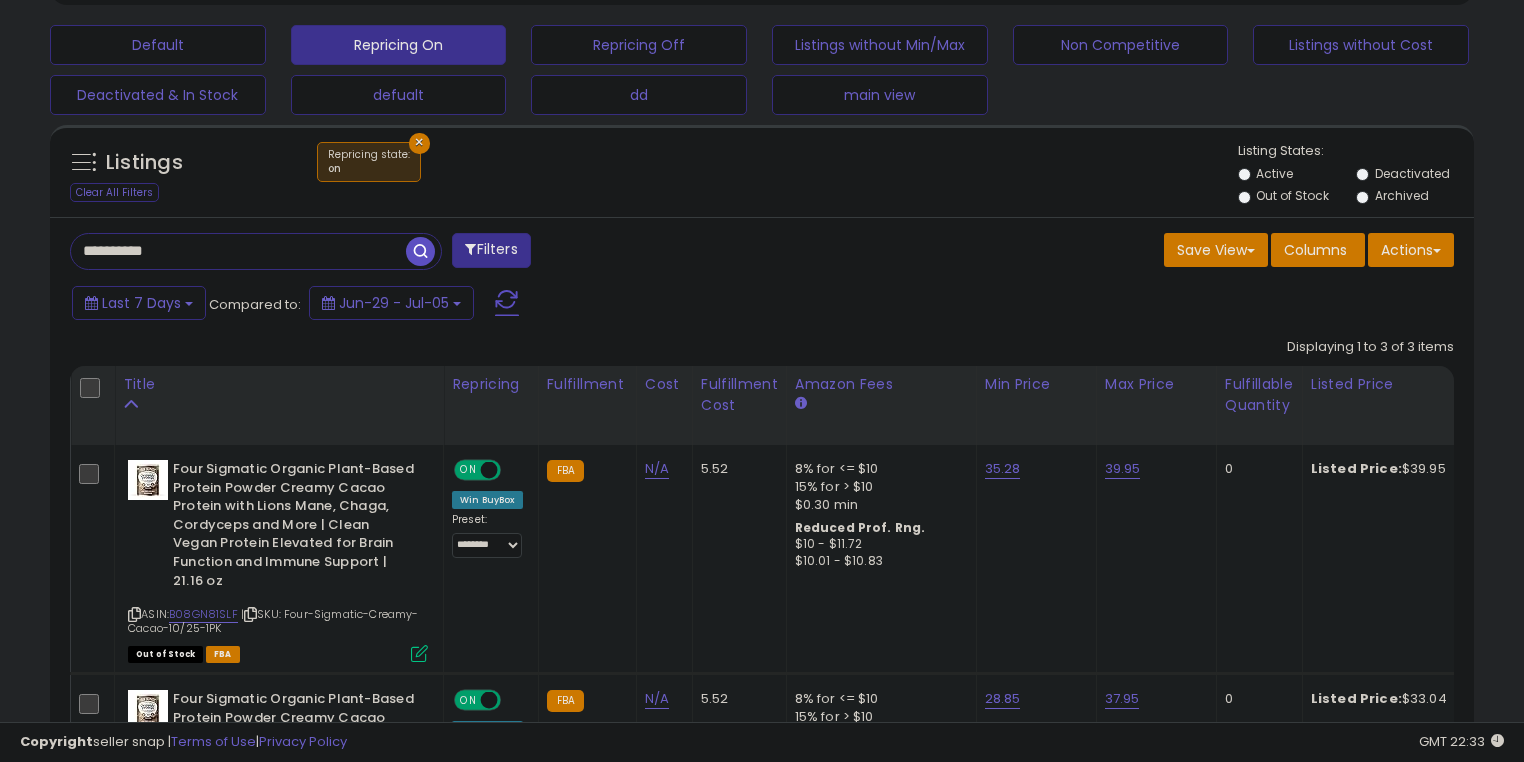 click on "**********" at bounding box center (238, 251) 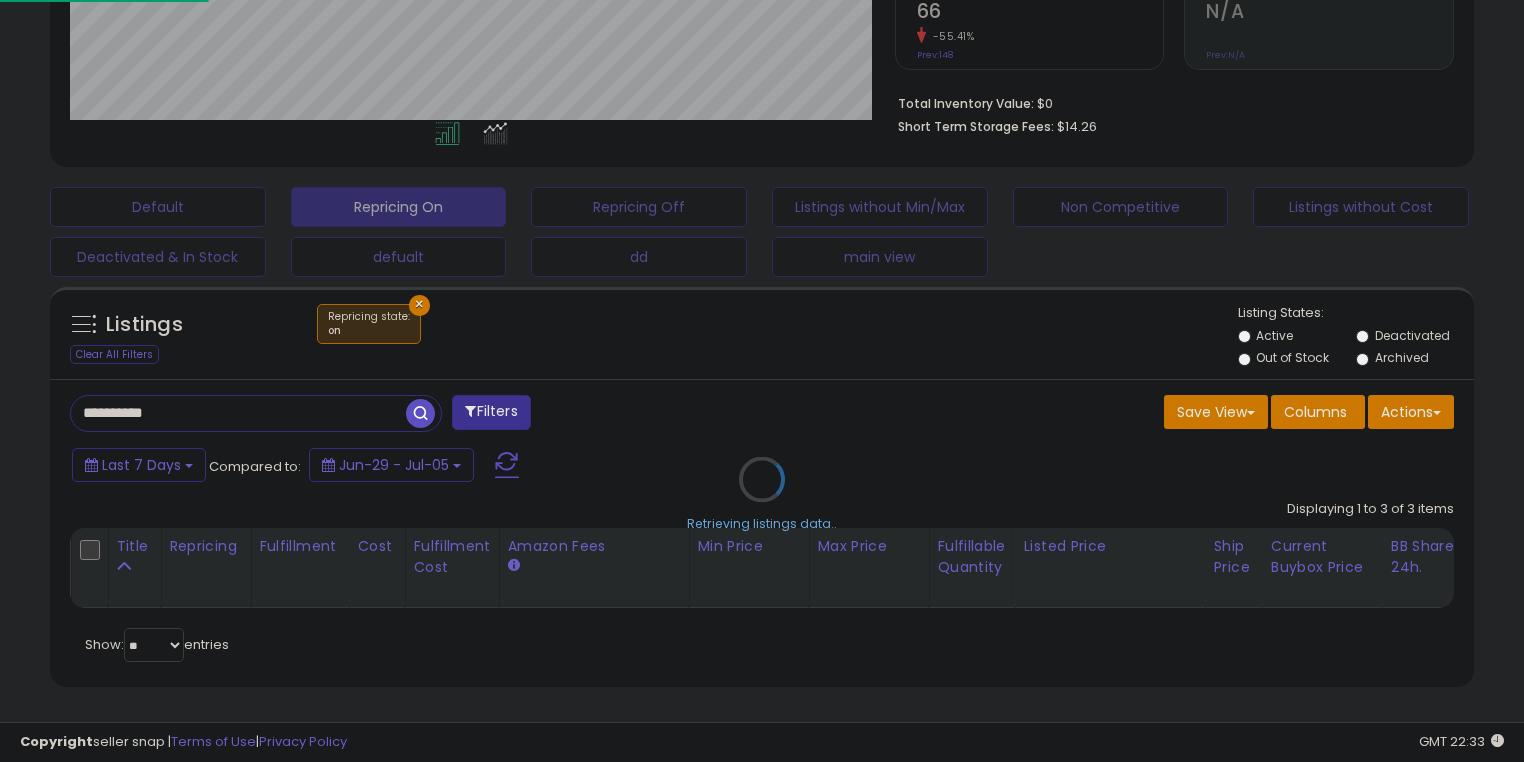 scroll, scrollTop: 999589, scrollLeft: 999168, axis: both 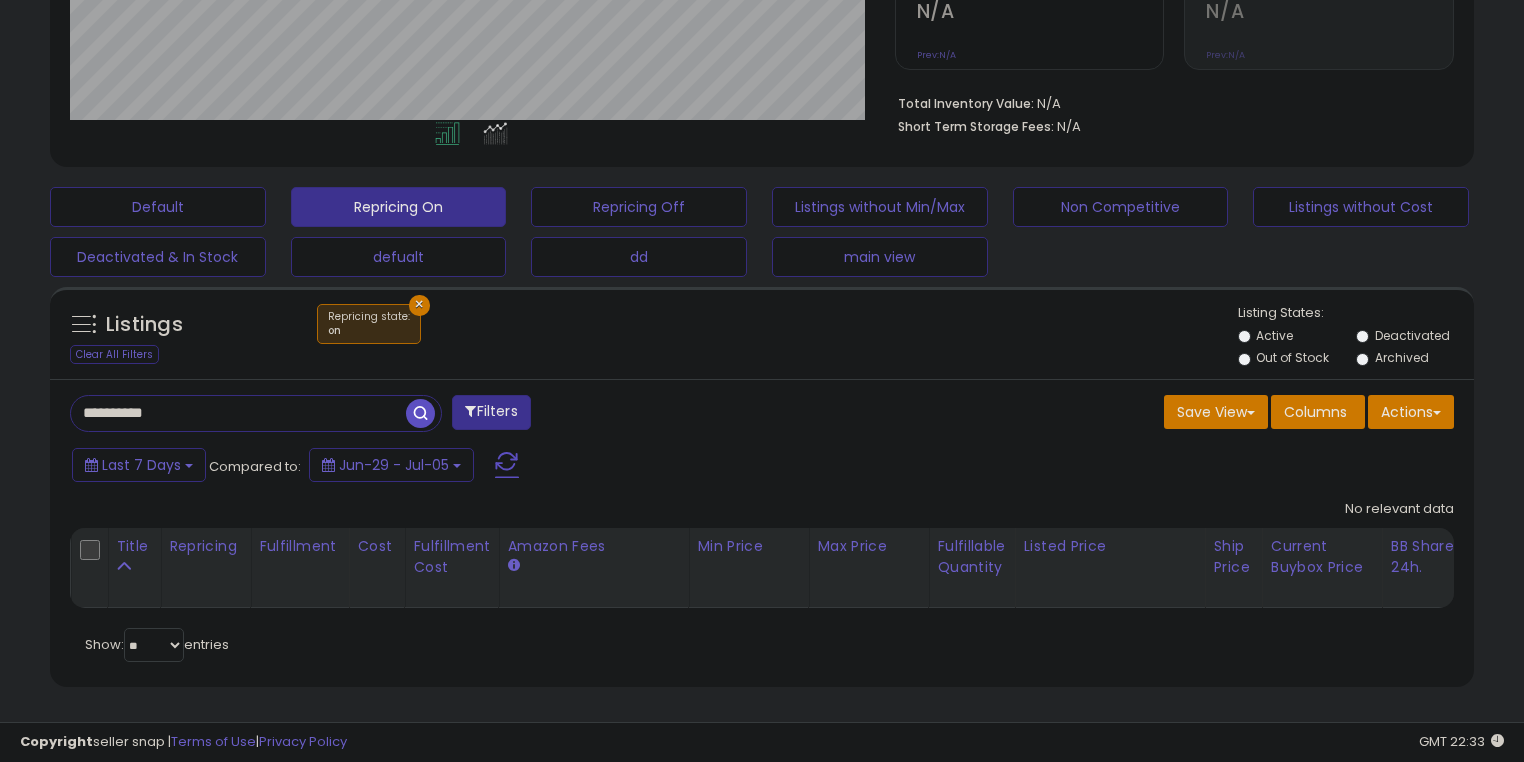 click on "**********" at bounding box center (238, 413) 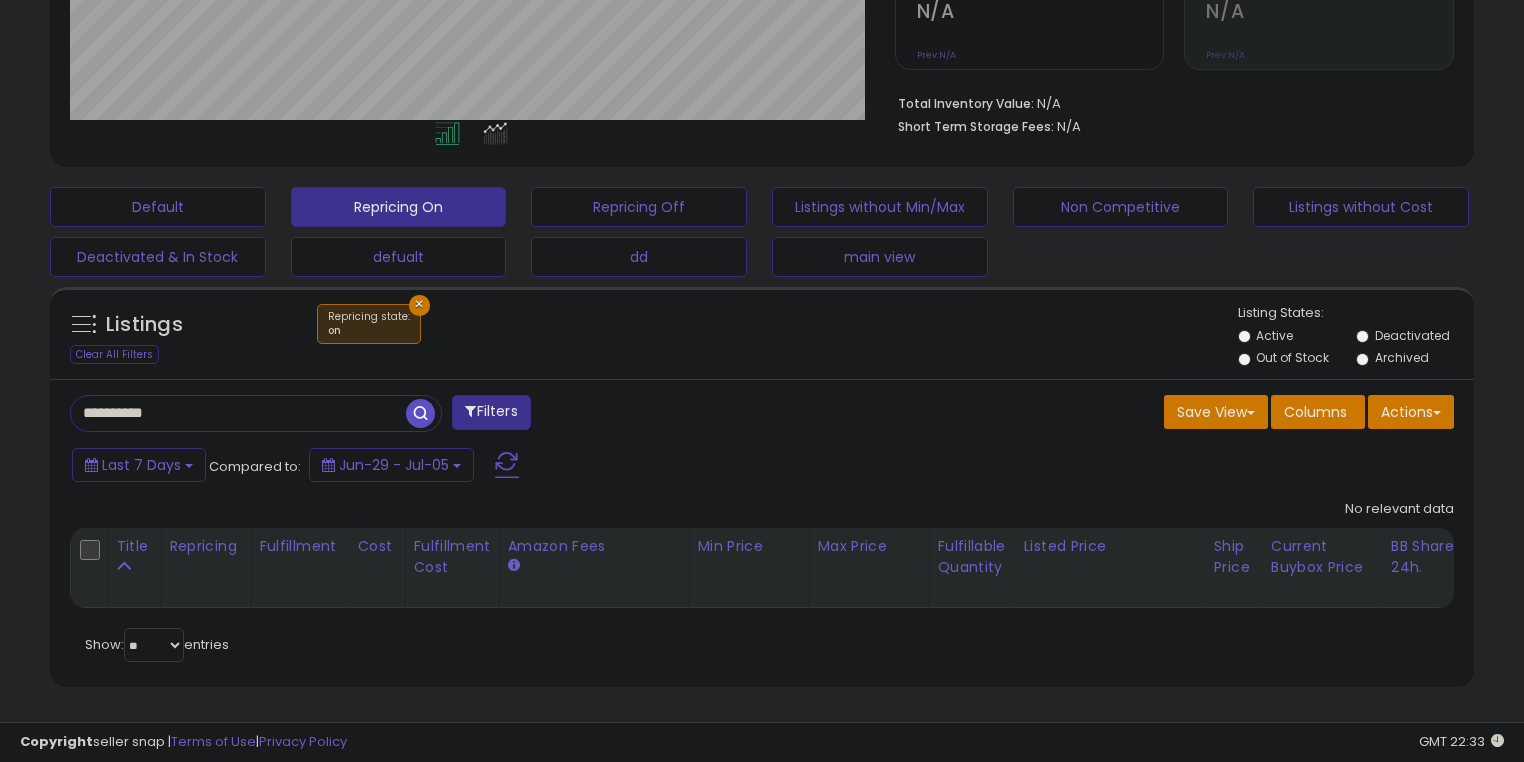 click on "**********" at bounding box center (238, 413) 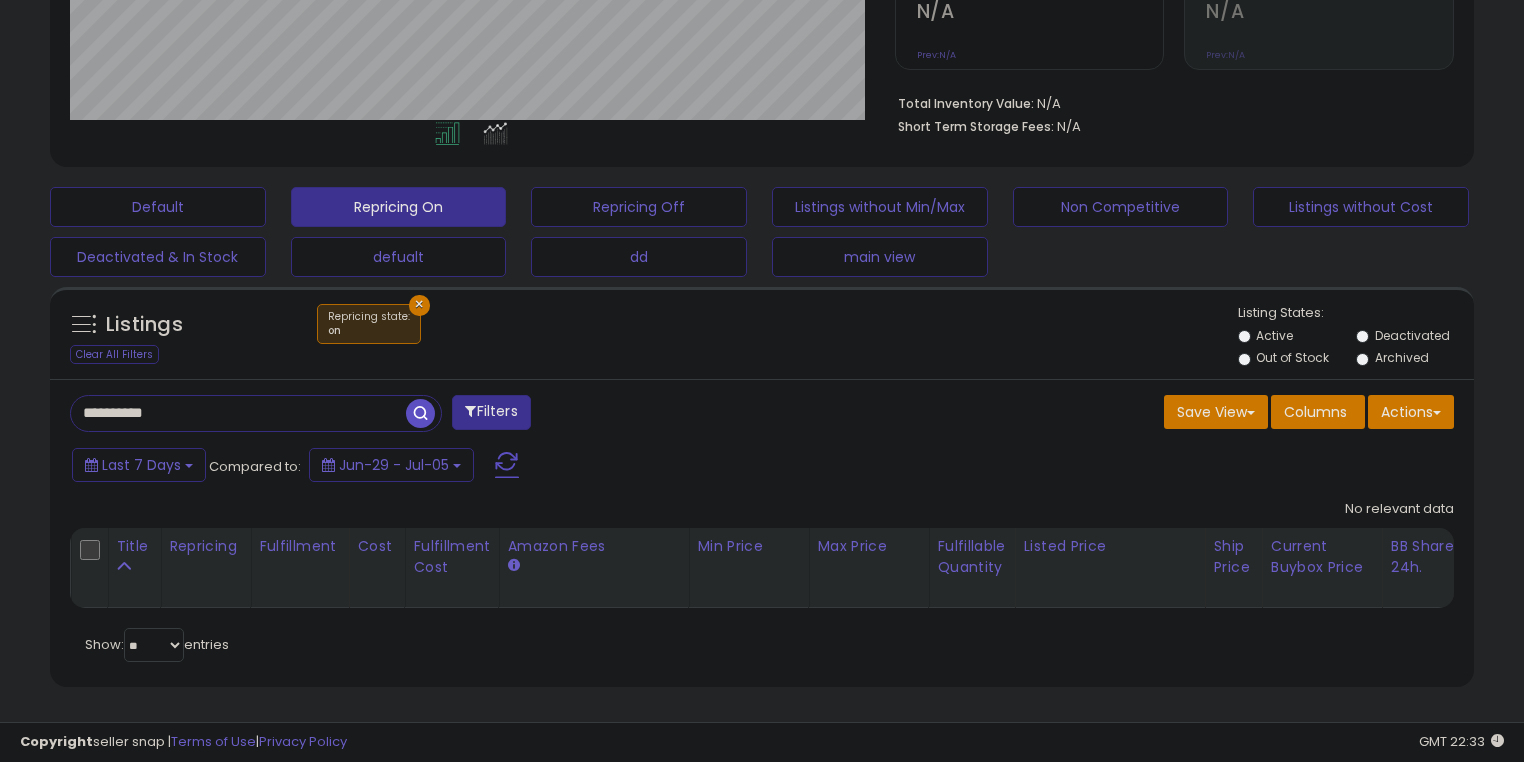 click at bounding box center (420, 413) 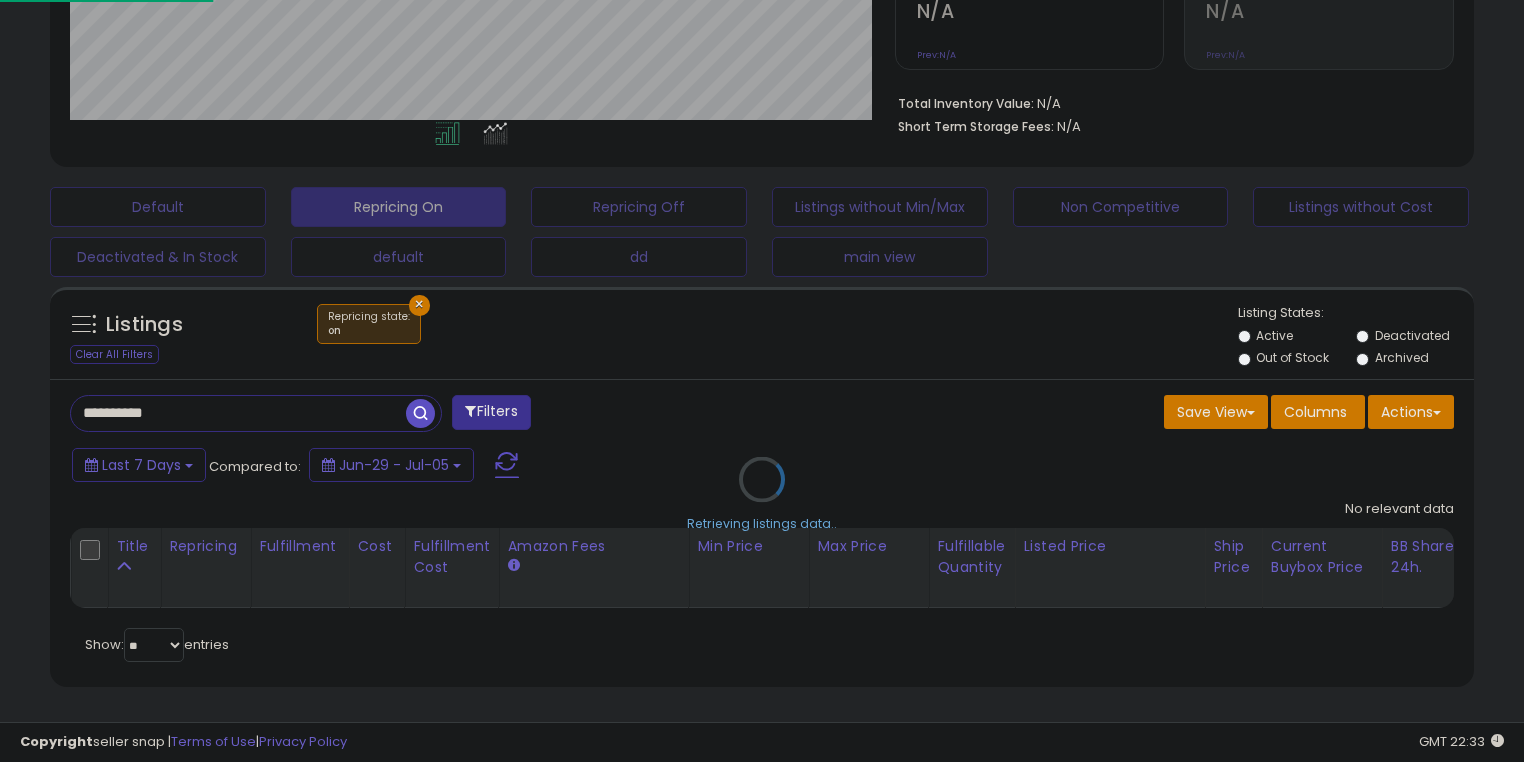 scroll, scrollTop: 999589, scrollLeft: 999168, axis: both 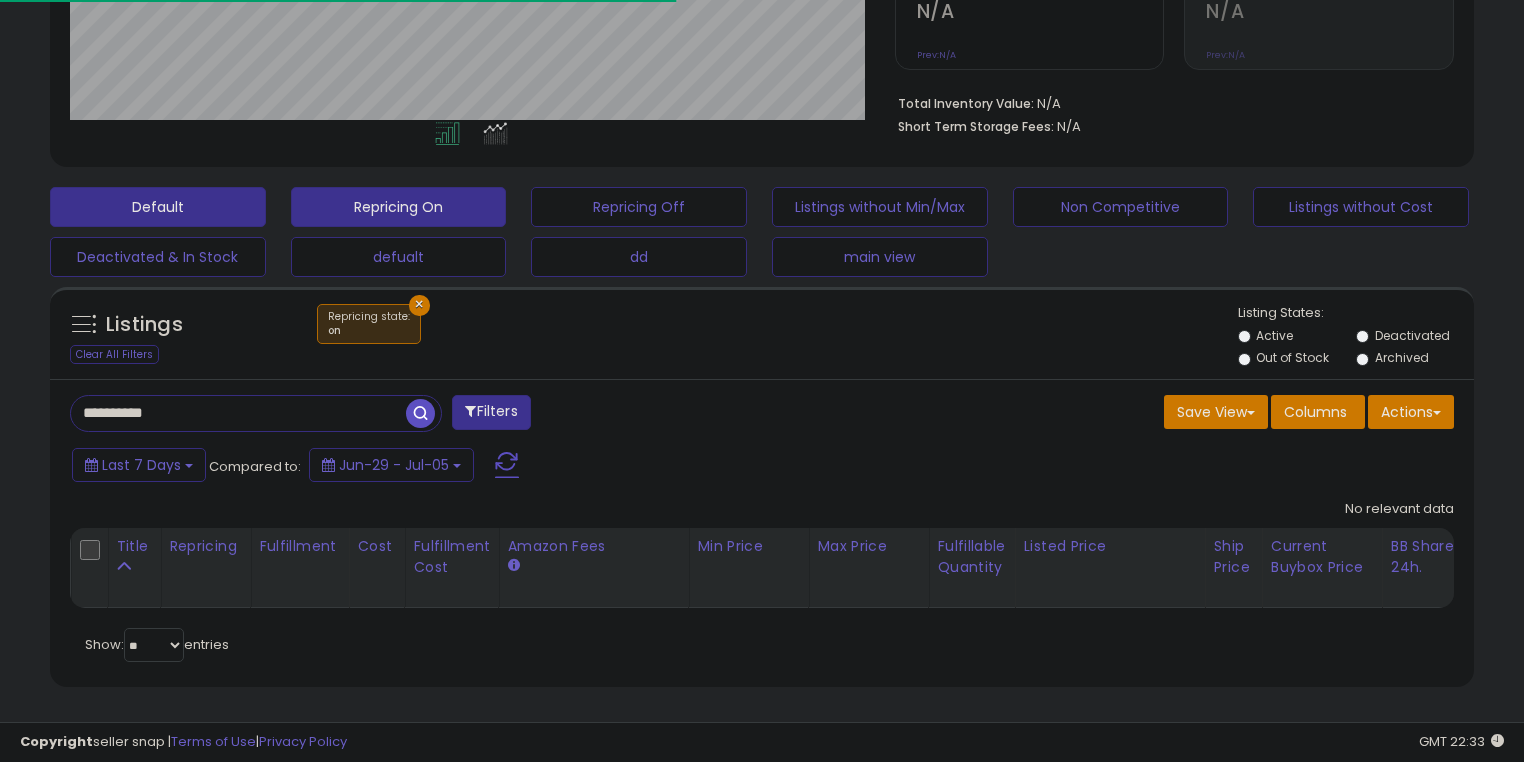 click on "Default" at bounding box center (158, 207) 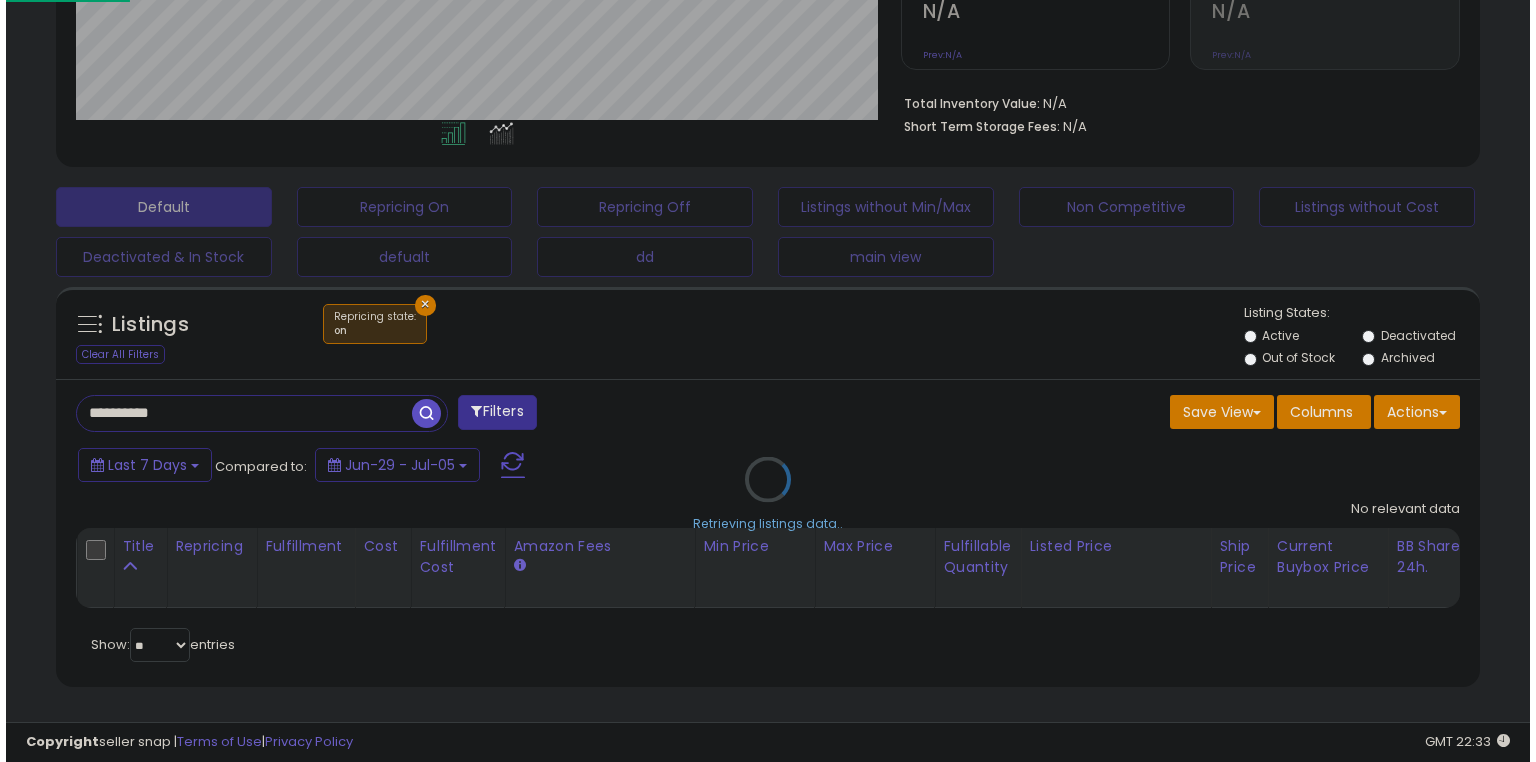 scroll, scrollTop: 999589, scrollLeft: 999168, axis: both 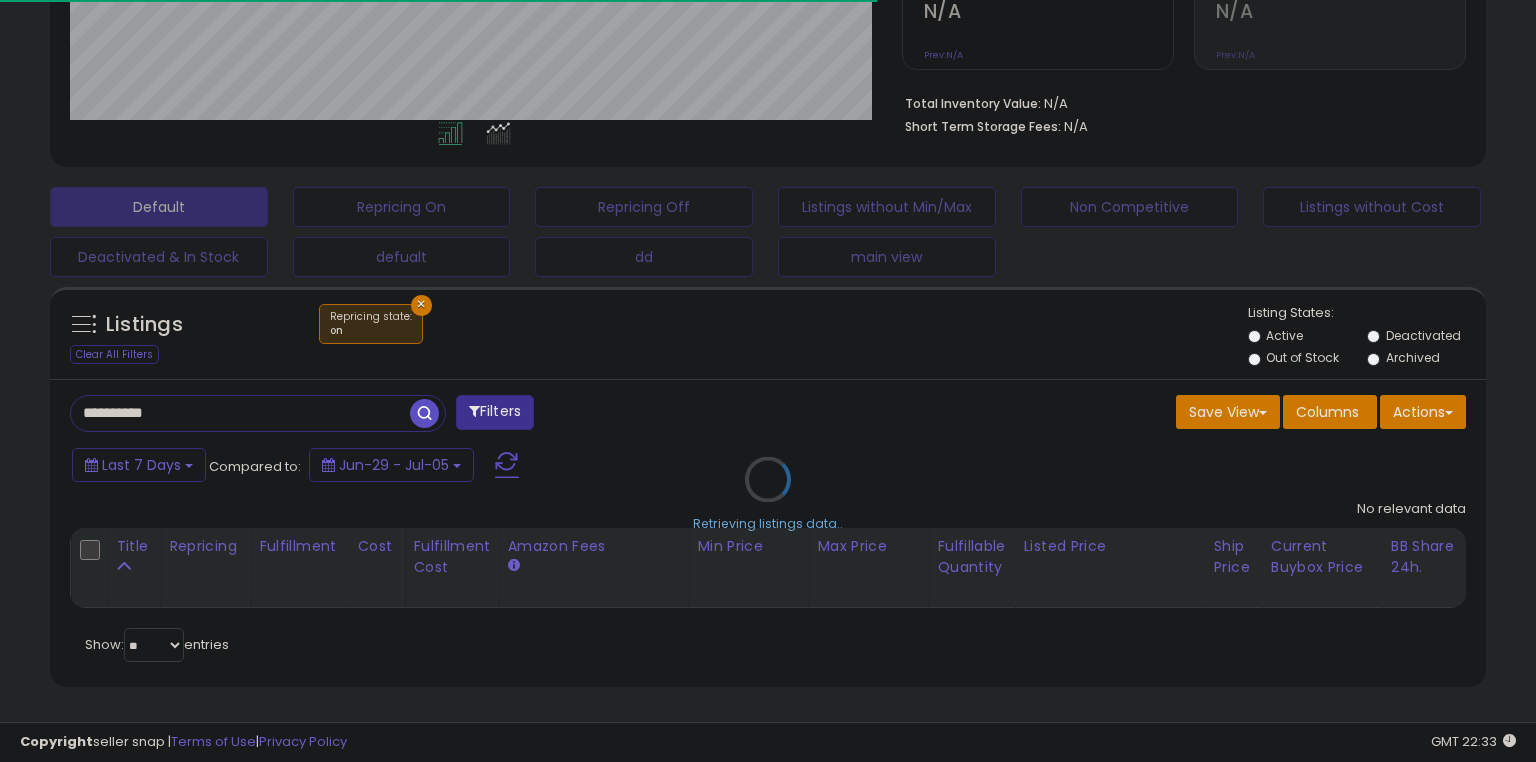type on "**********" 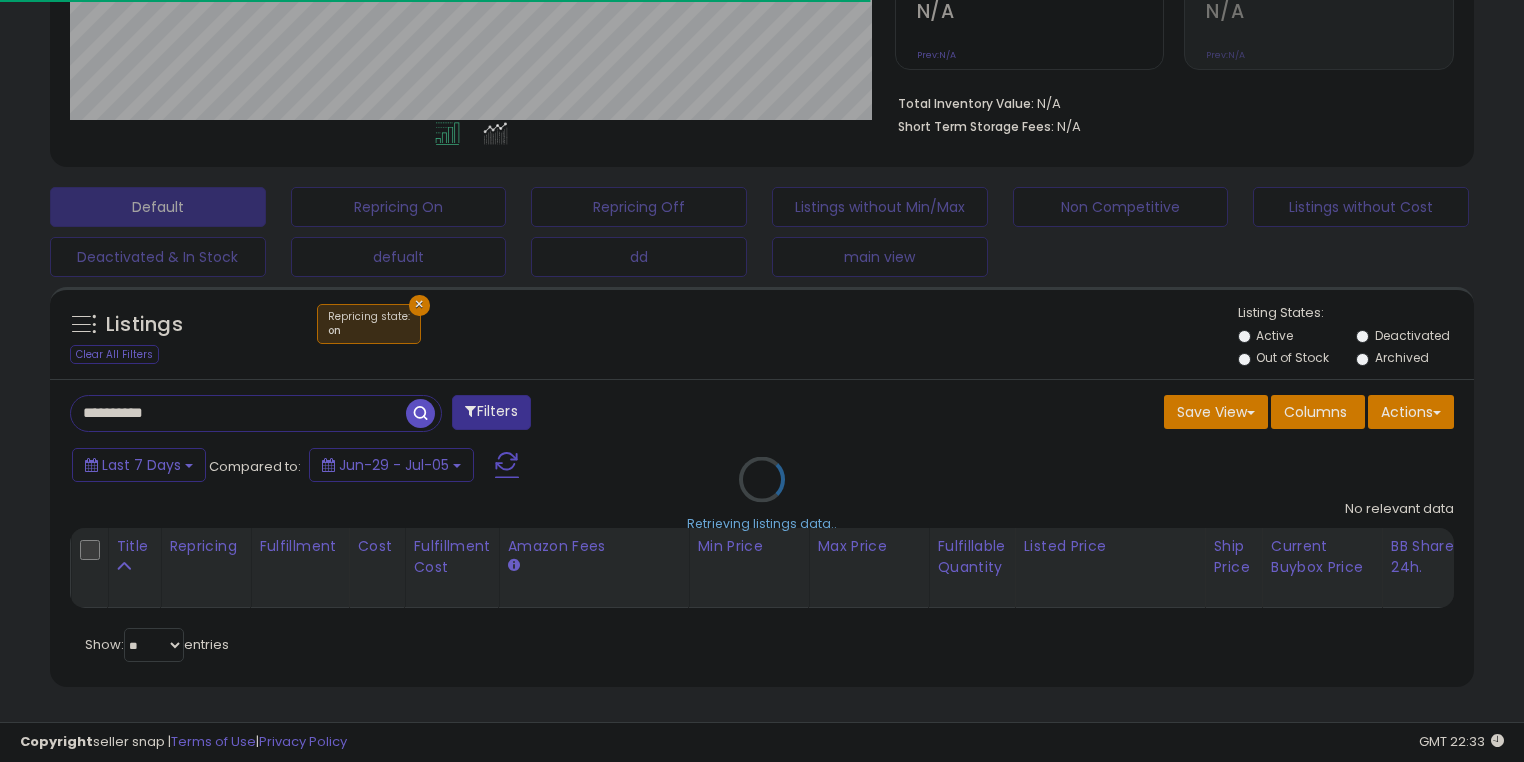 scroll, scrollTop: 0, scrollLeft: 0, axis: both 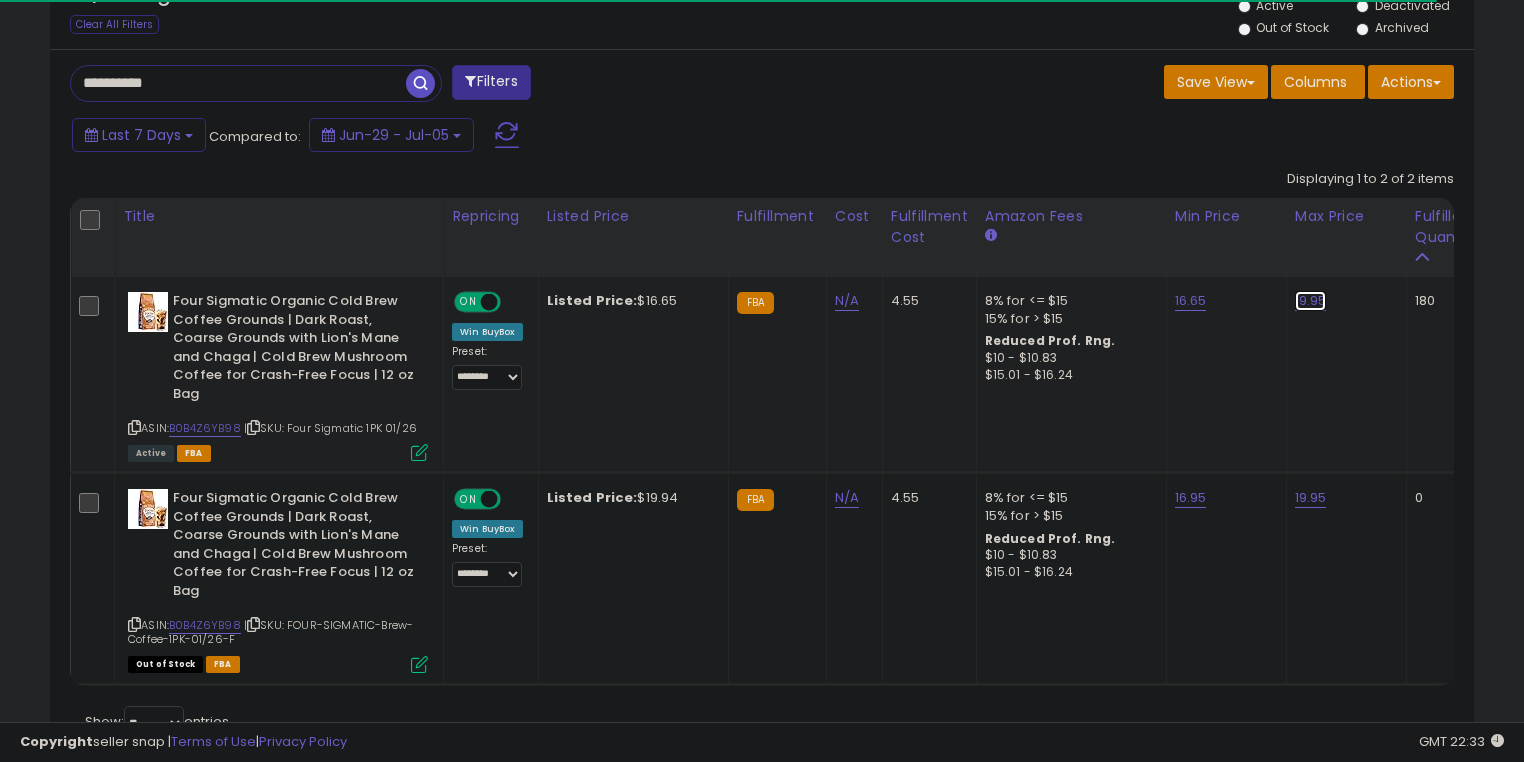 click on "19.95" at bounding box center [1311, 301] 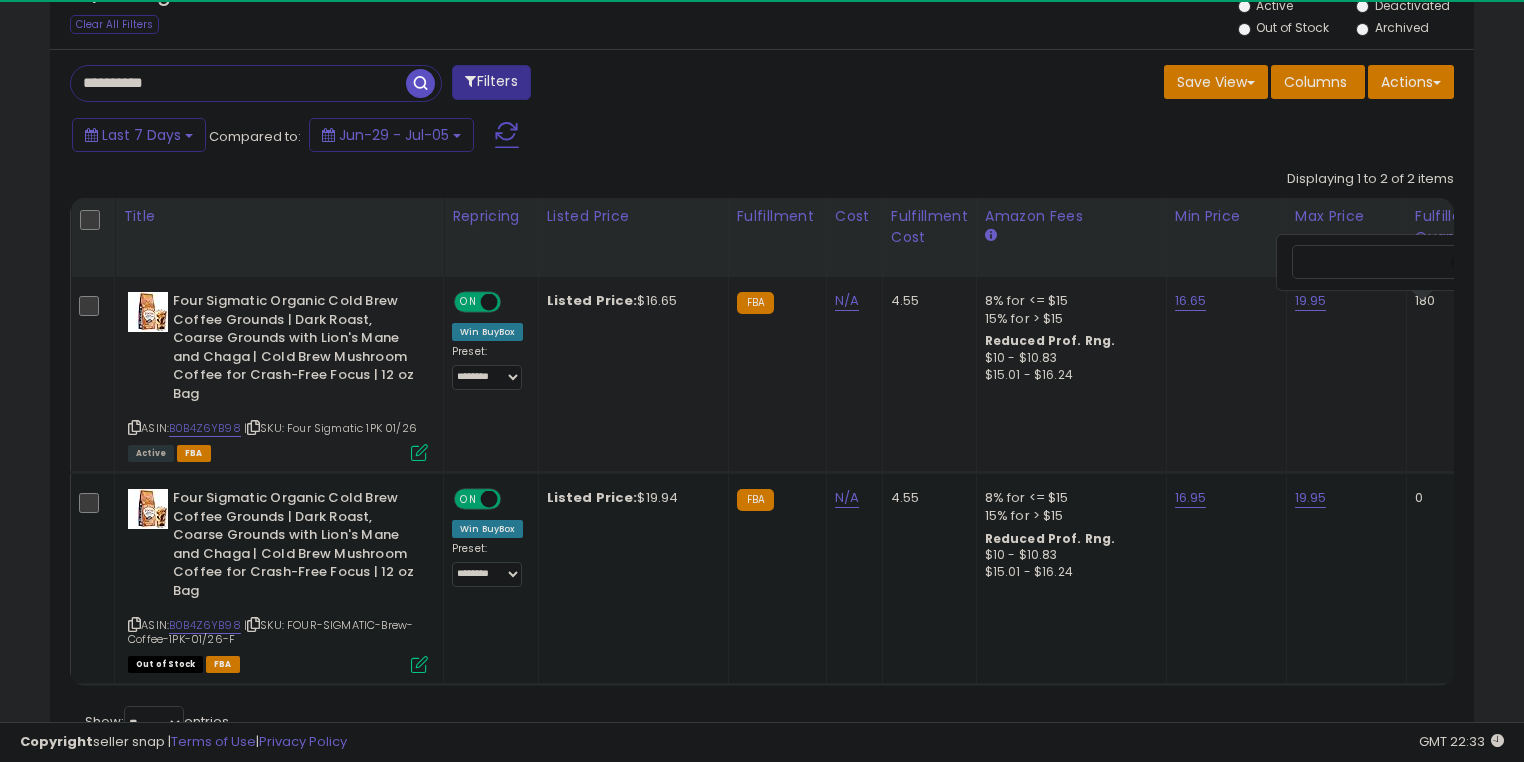 scroll, scrollTop: 0, scrollLeft: 49, axis: horizontal 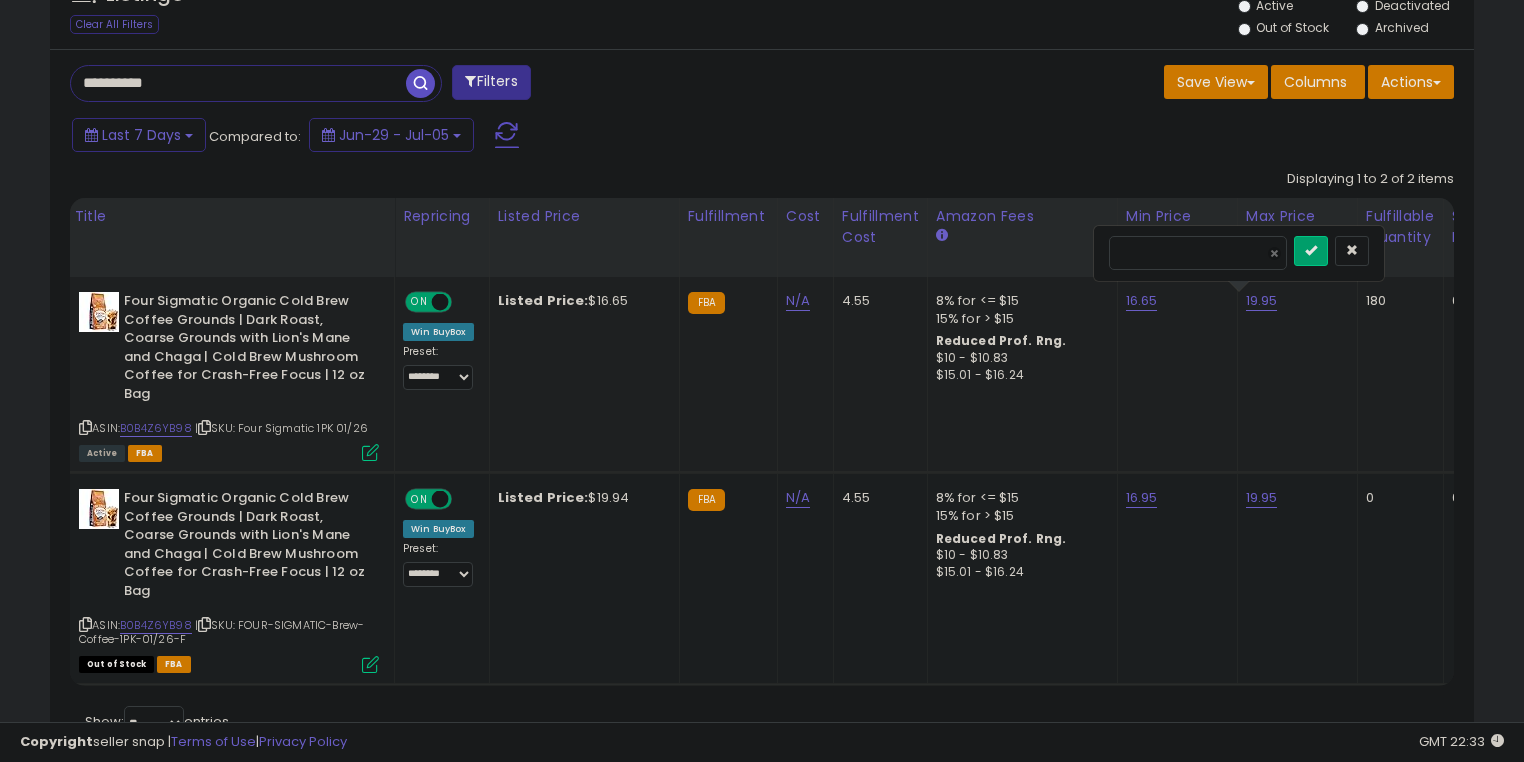 drag, startPoint x: 1183, startPoint y: 251, endPoint x: 1102, endPoint y: 251, distance: 81 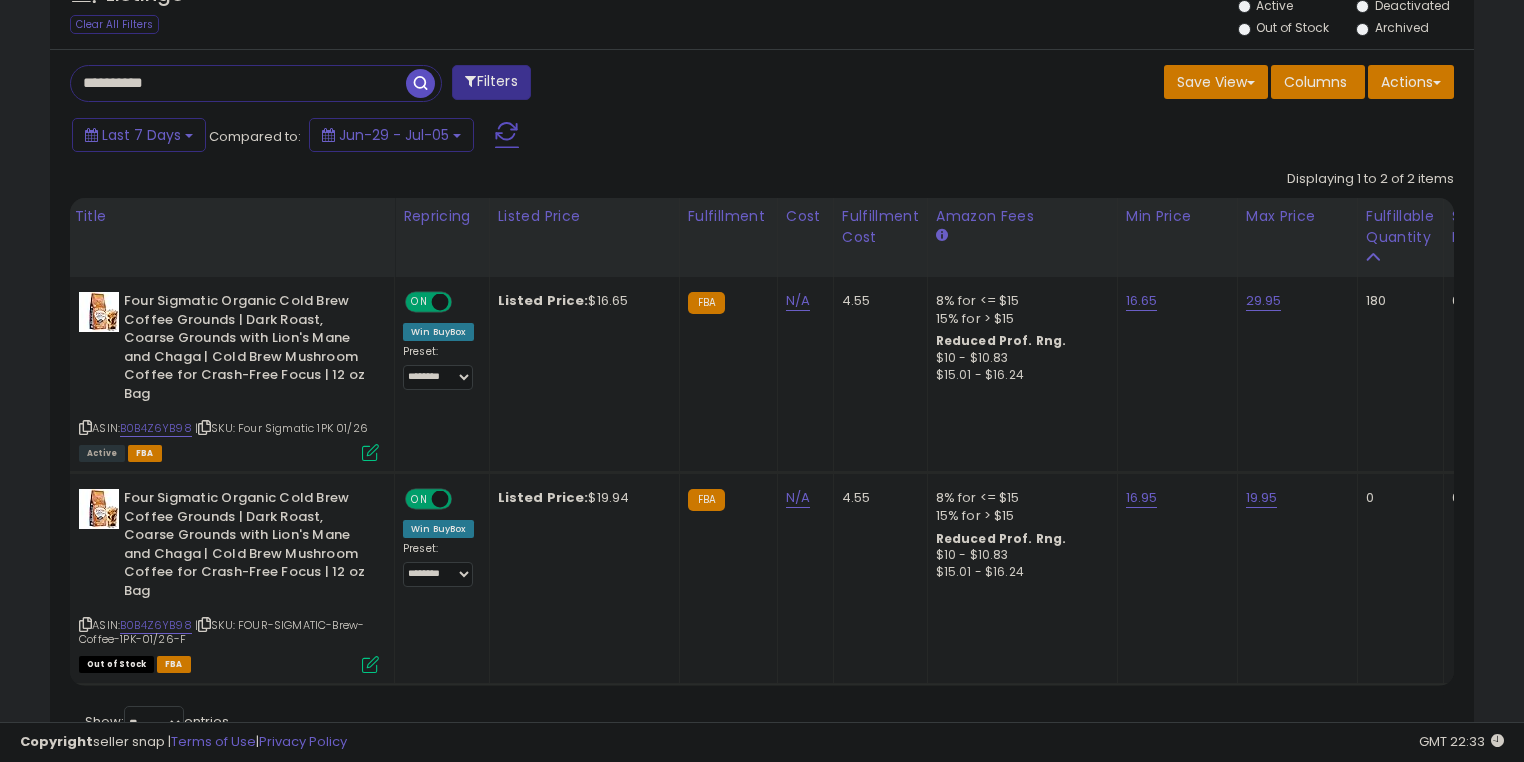 click on "19.95" 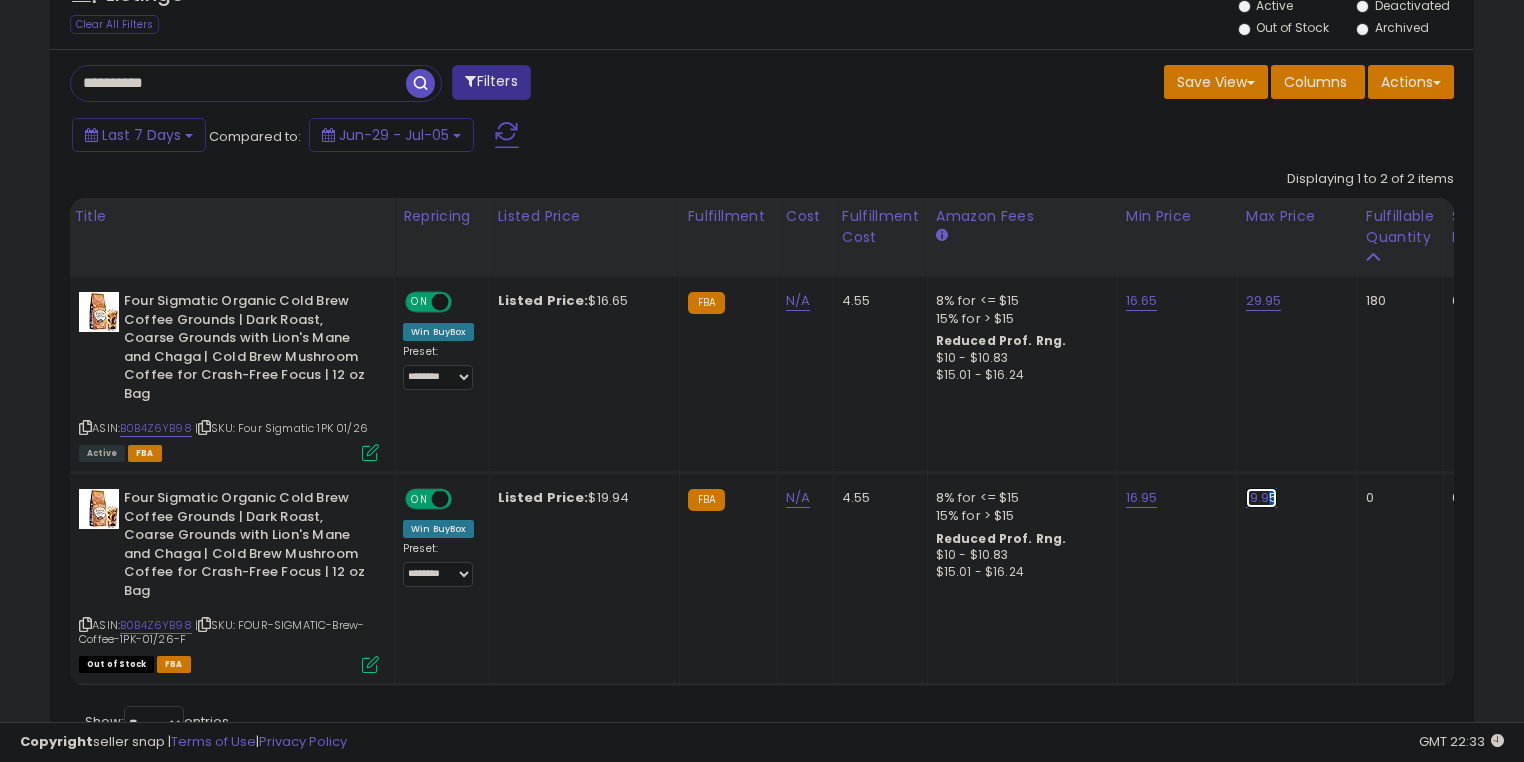 click on "19.95" at bounding box center (1264, 301) 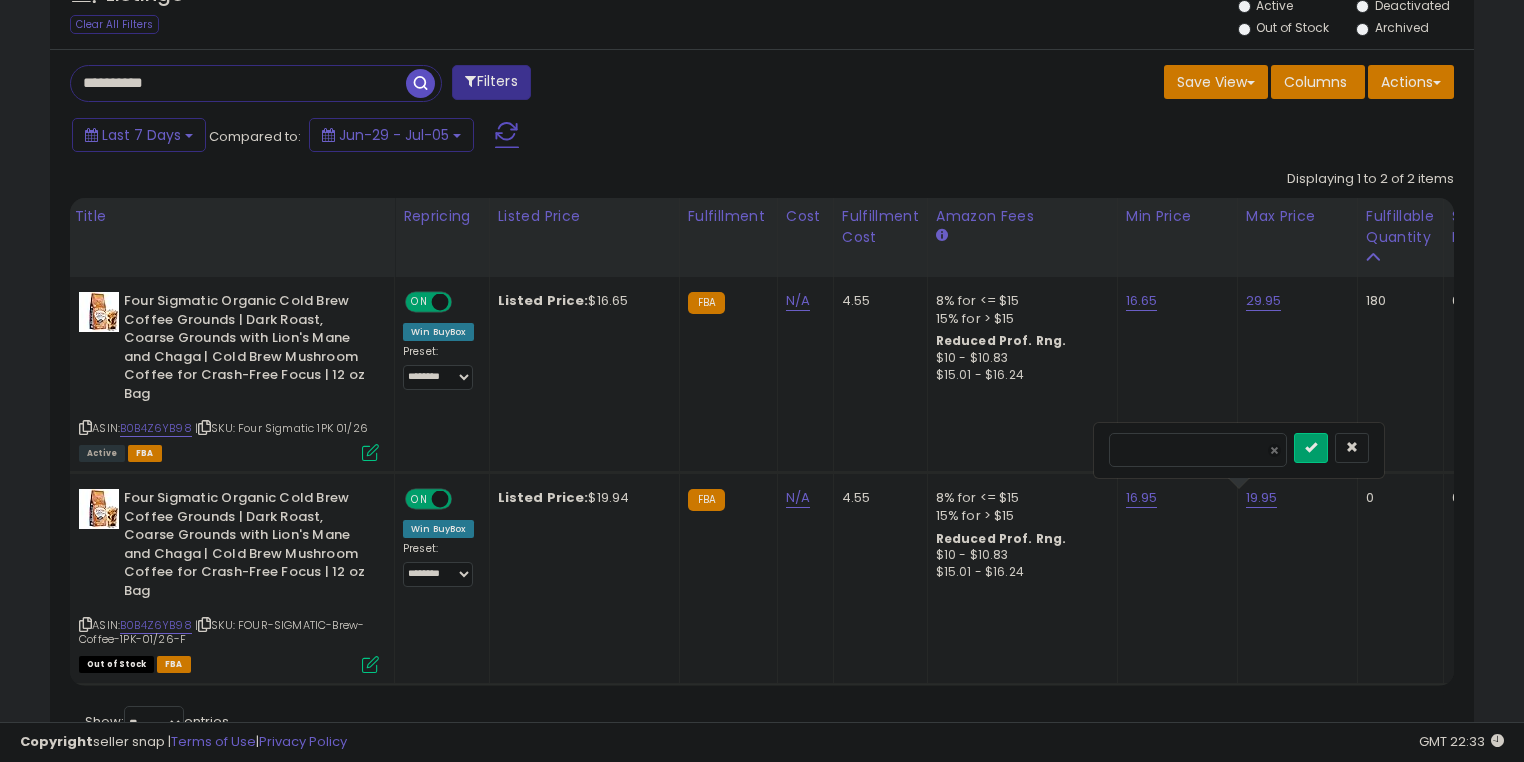type on "*" 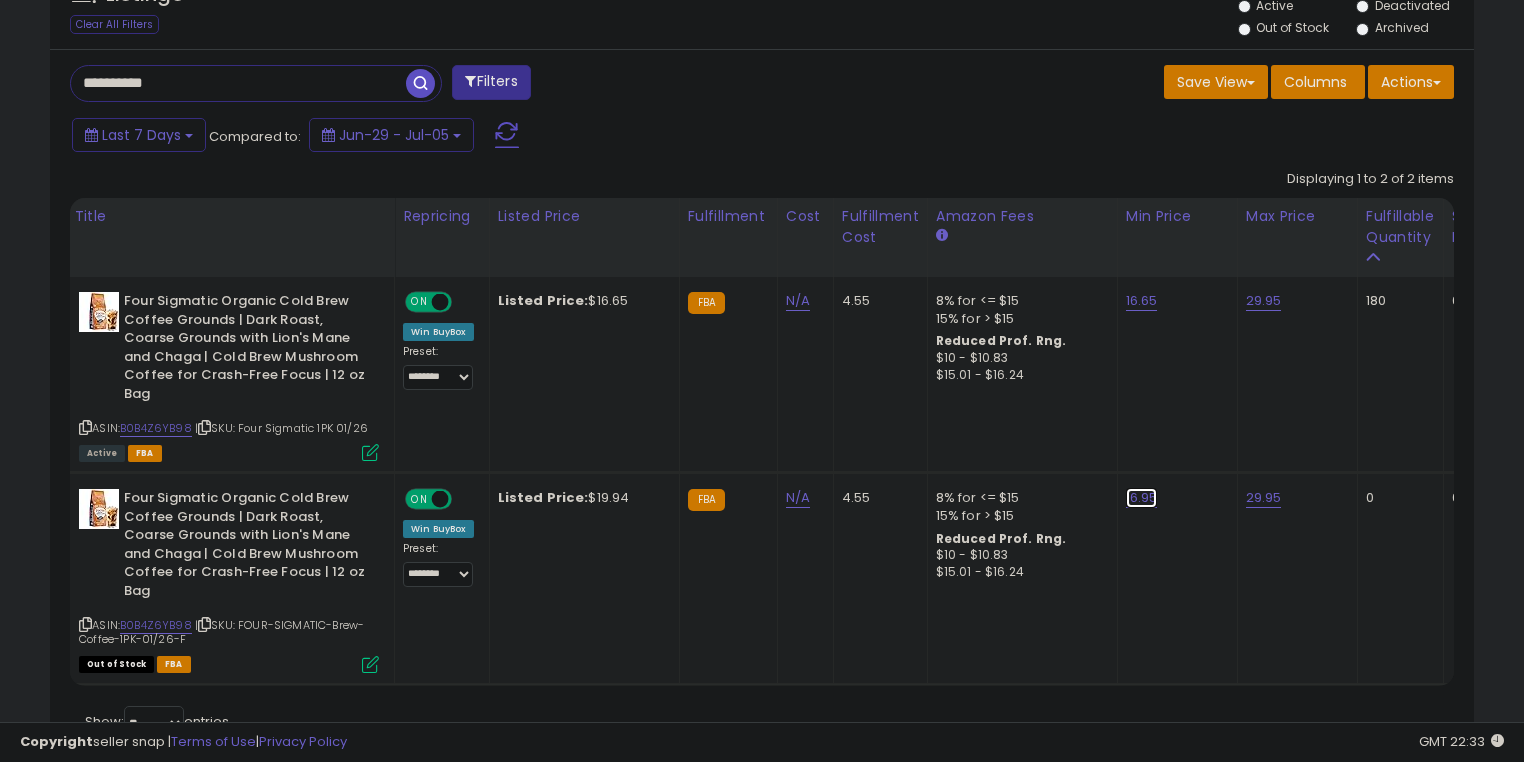 click on "16.95" at bounding box center [1142, 301] 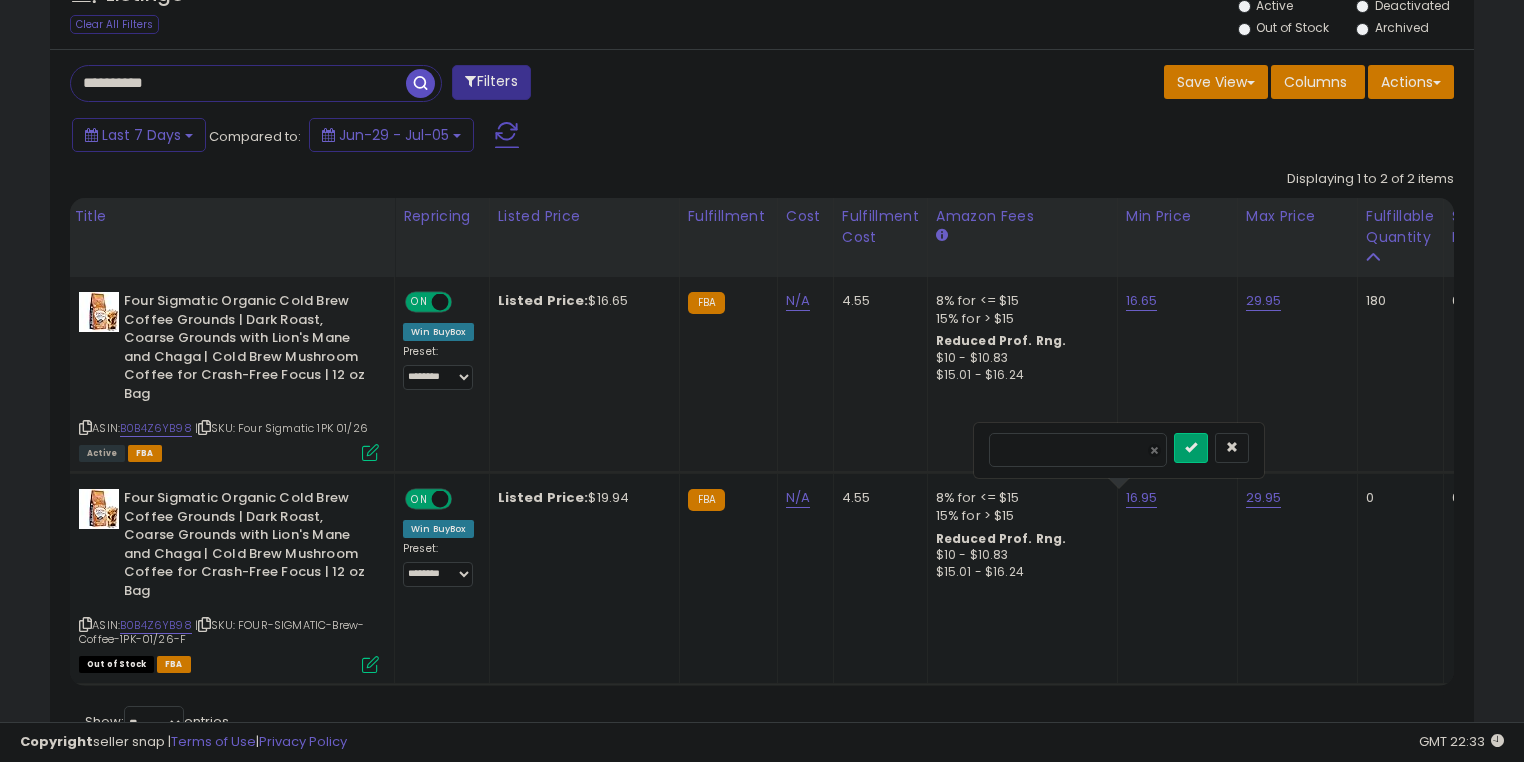drag, startPoint x: 1045, startPoint y: 455, endPoint x: 959, endPoint y: 452, distance: 86.05231 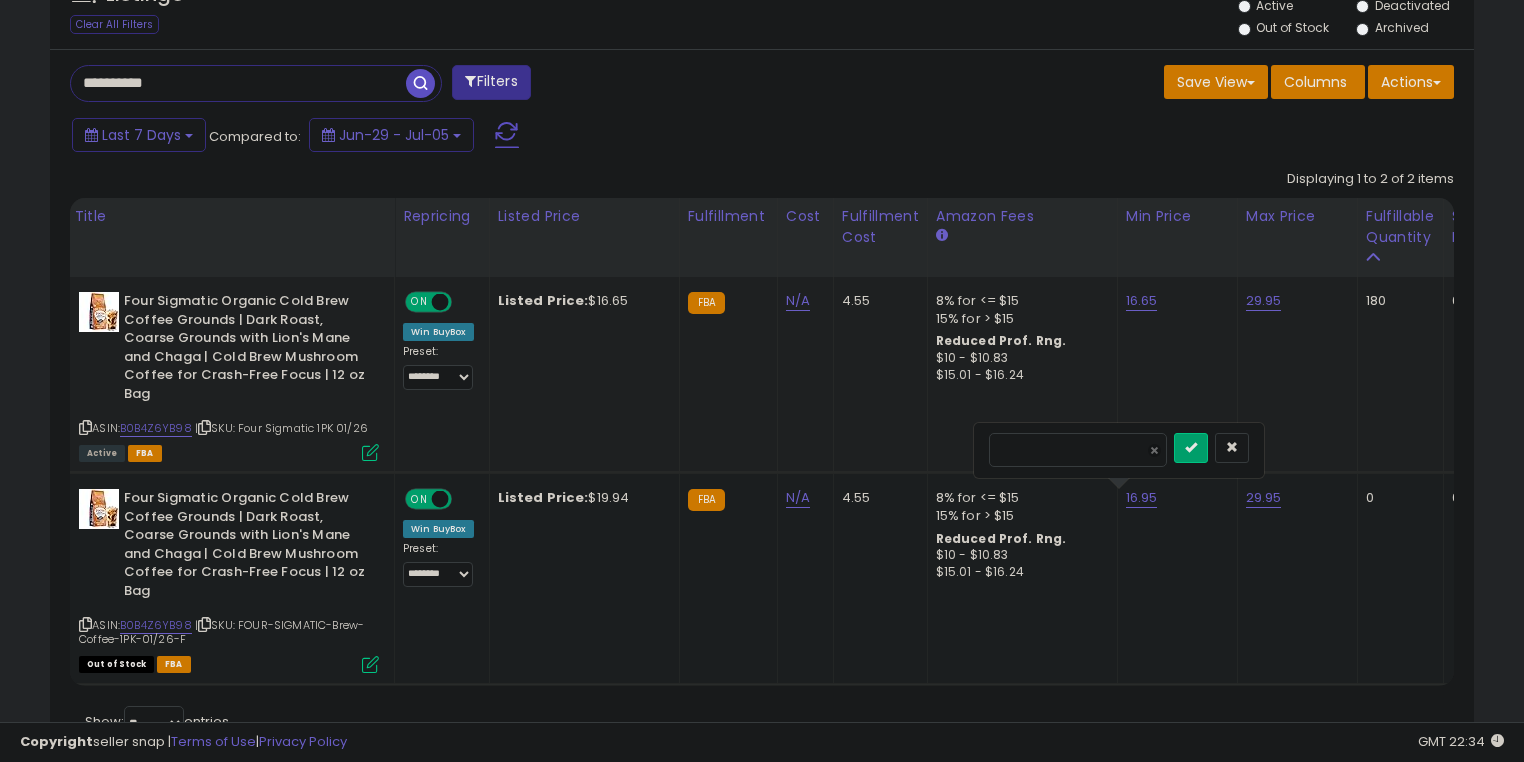 type on "*****" 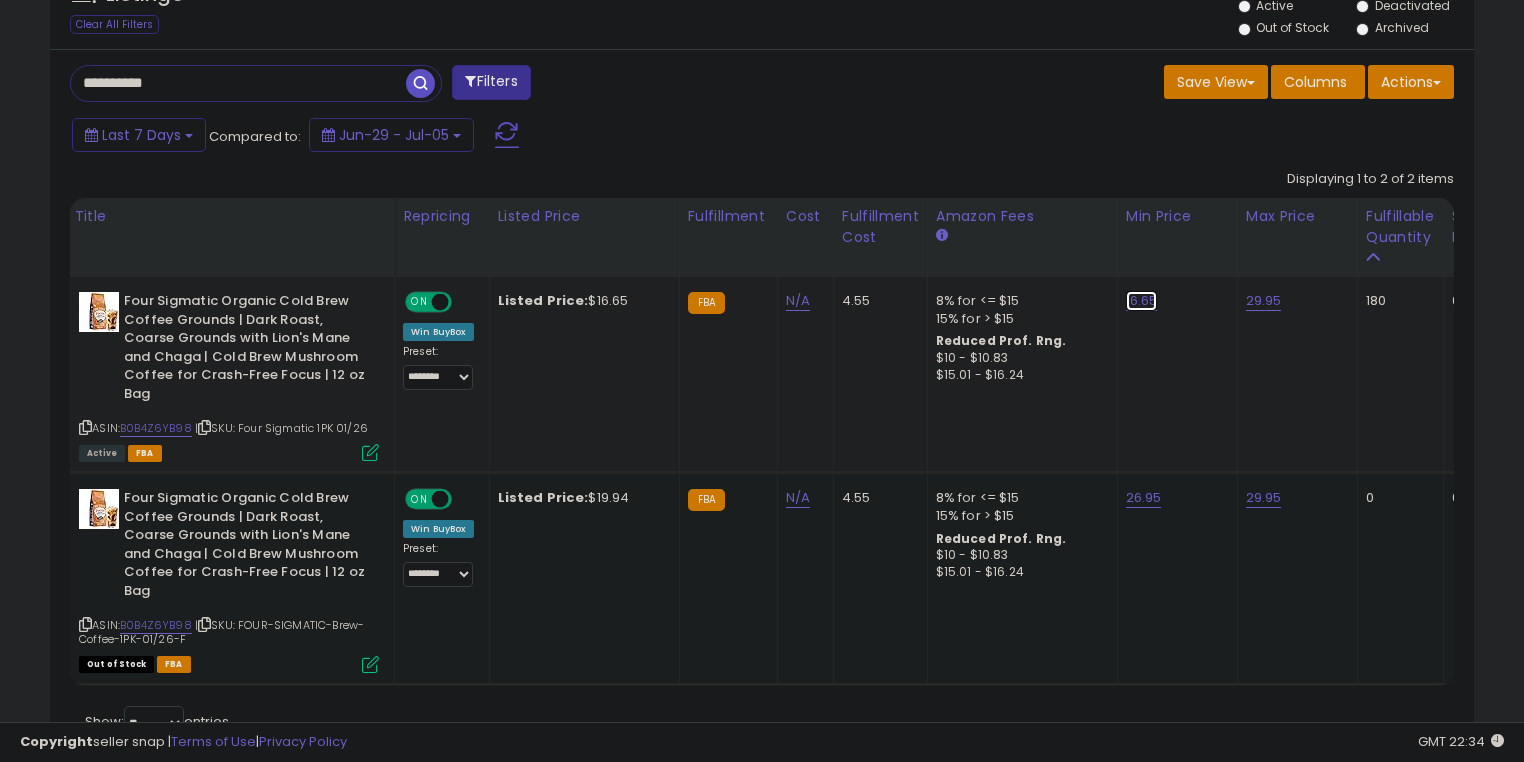 click on "16.65" at bounding box center (1142, 301) 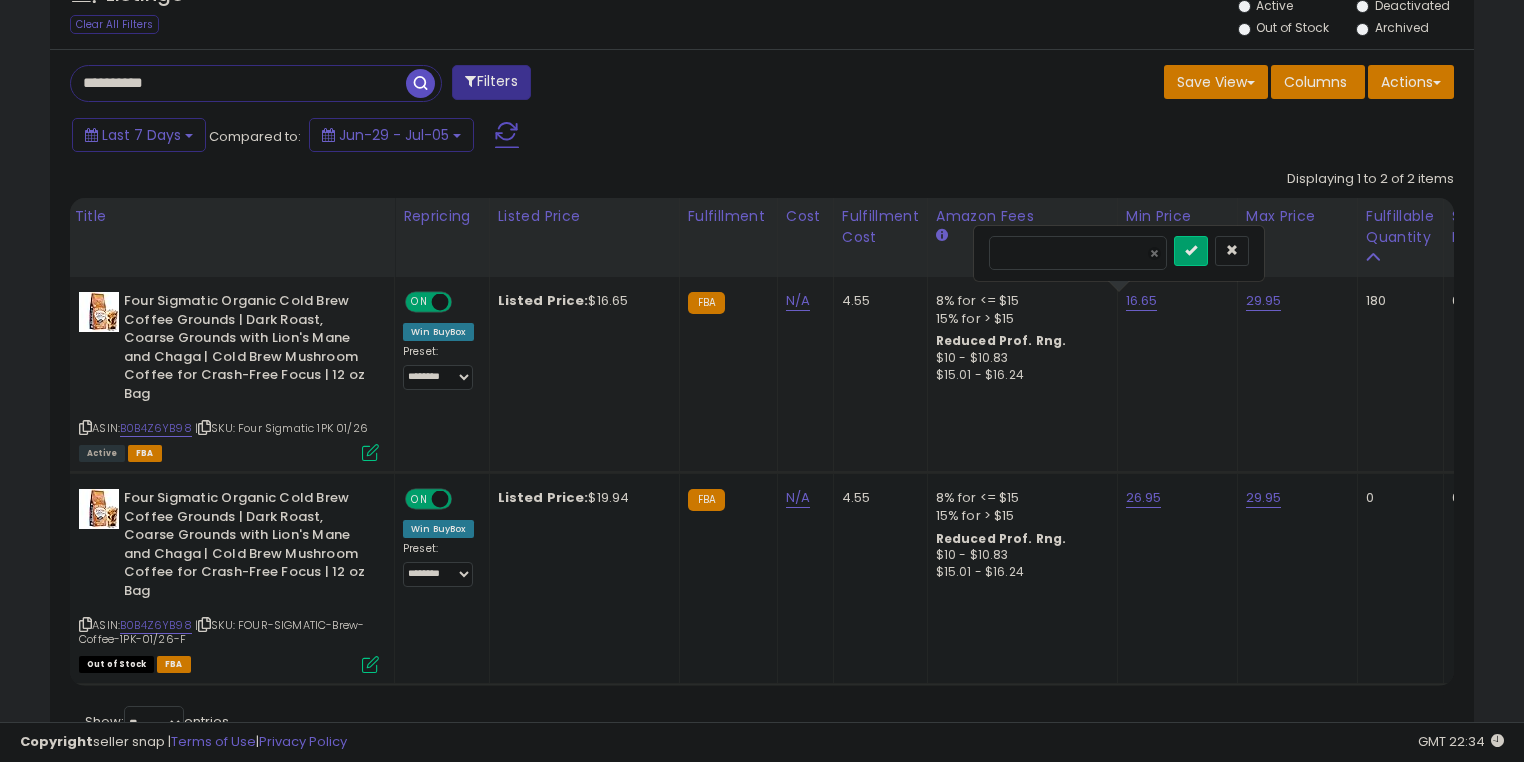 drag, startPoint x: 1017, startPoint y: 249, endPoint x: 973, endPoint y: 254, distance: 44.28318 